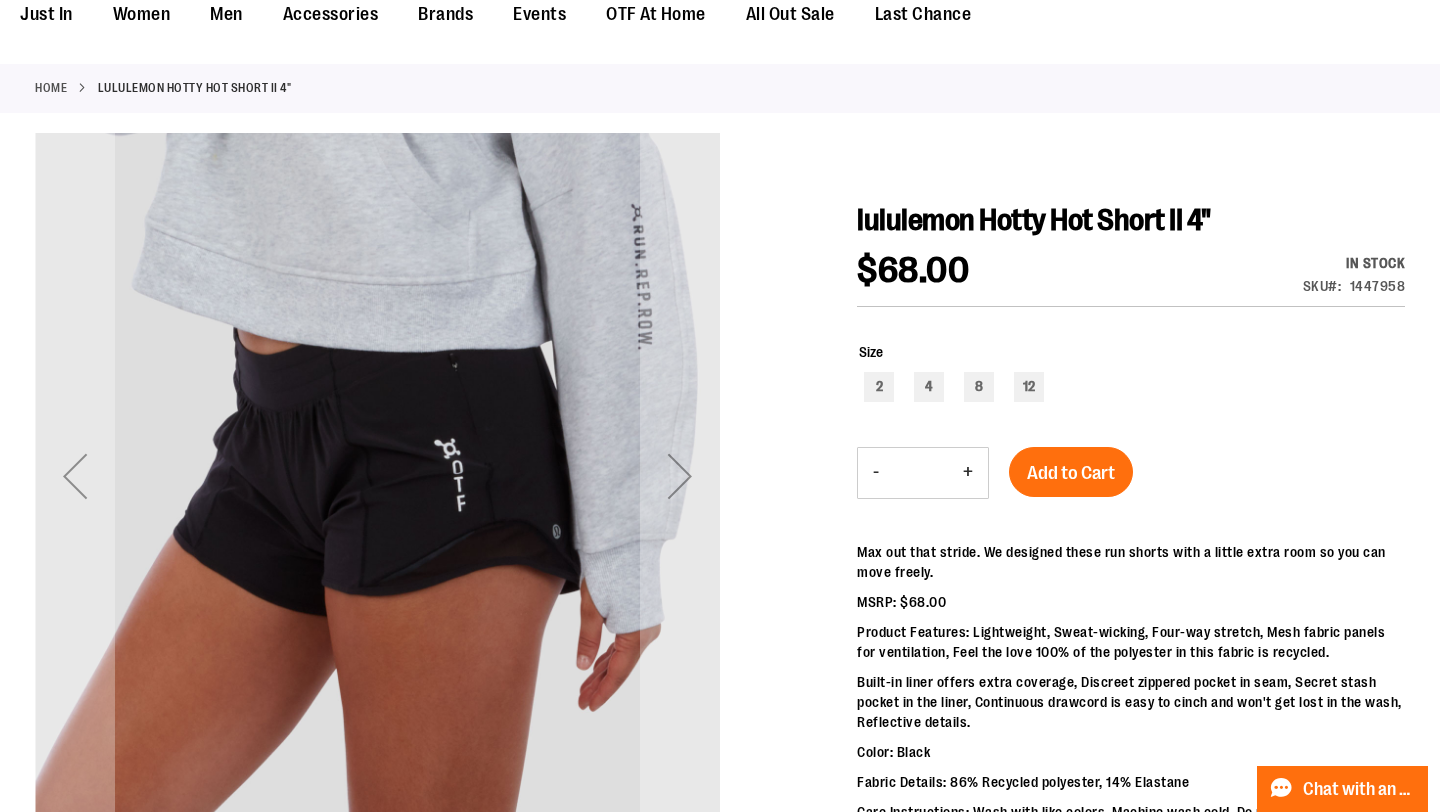 scroll, scrollTop: 0, scrollLeft: 0, axis: both 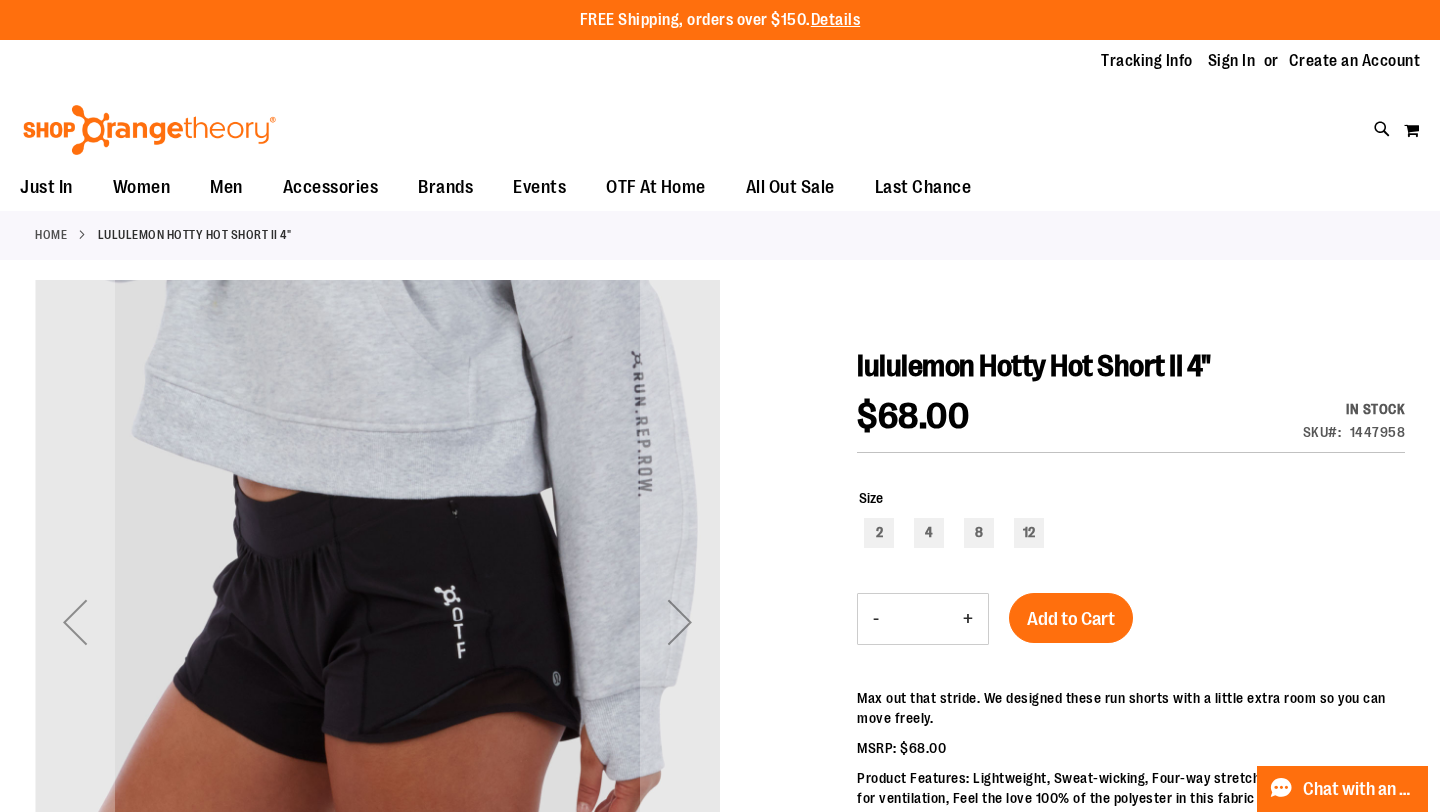 click on "Toggle Nav
Search
Popular Suggestions
Advanced Search" at bounding box center (720, 124) 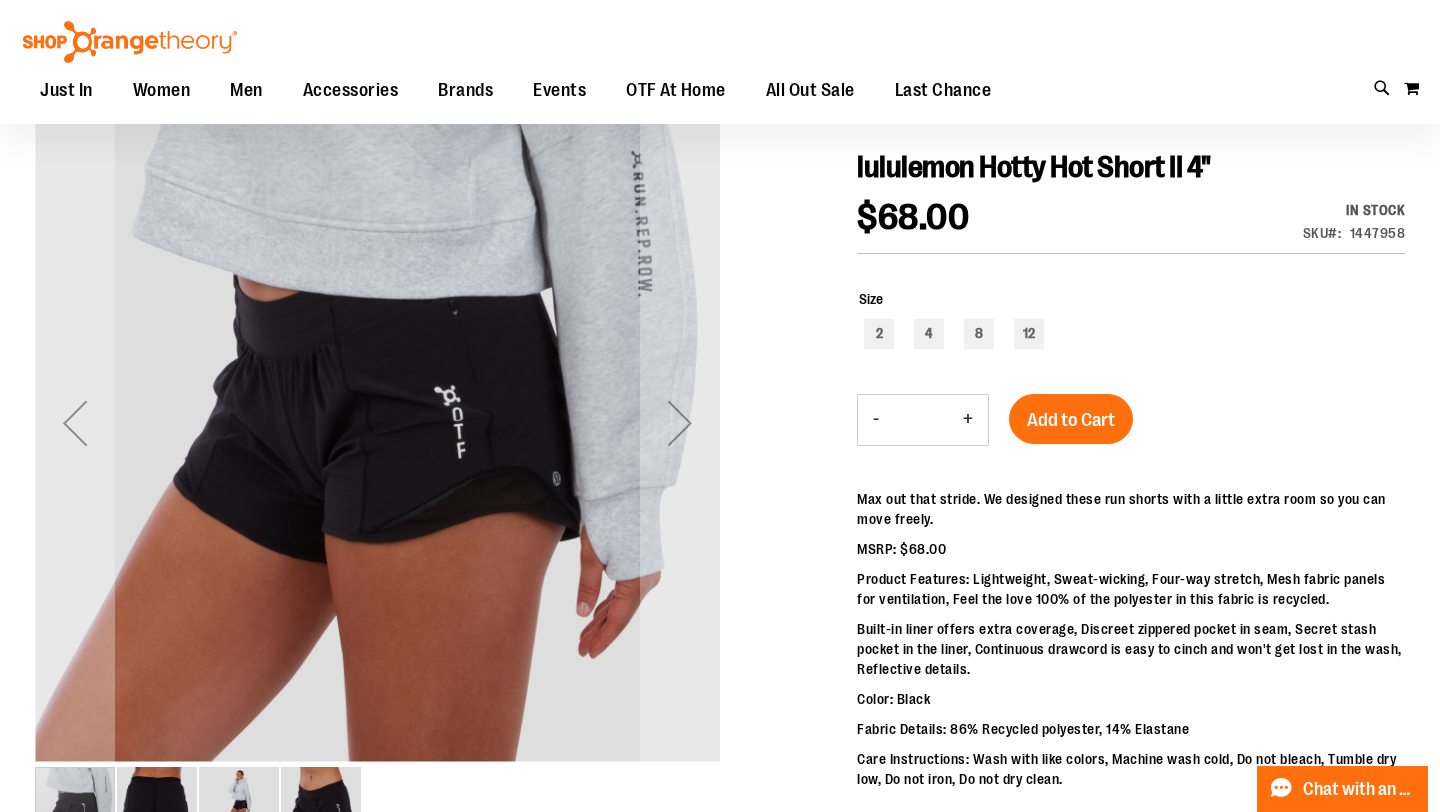 scroll, scrollTop: 0, scrollLeft: 0, axis: both 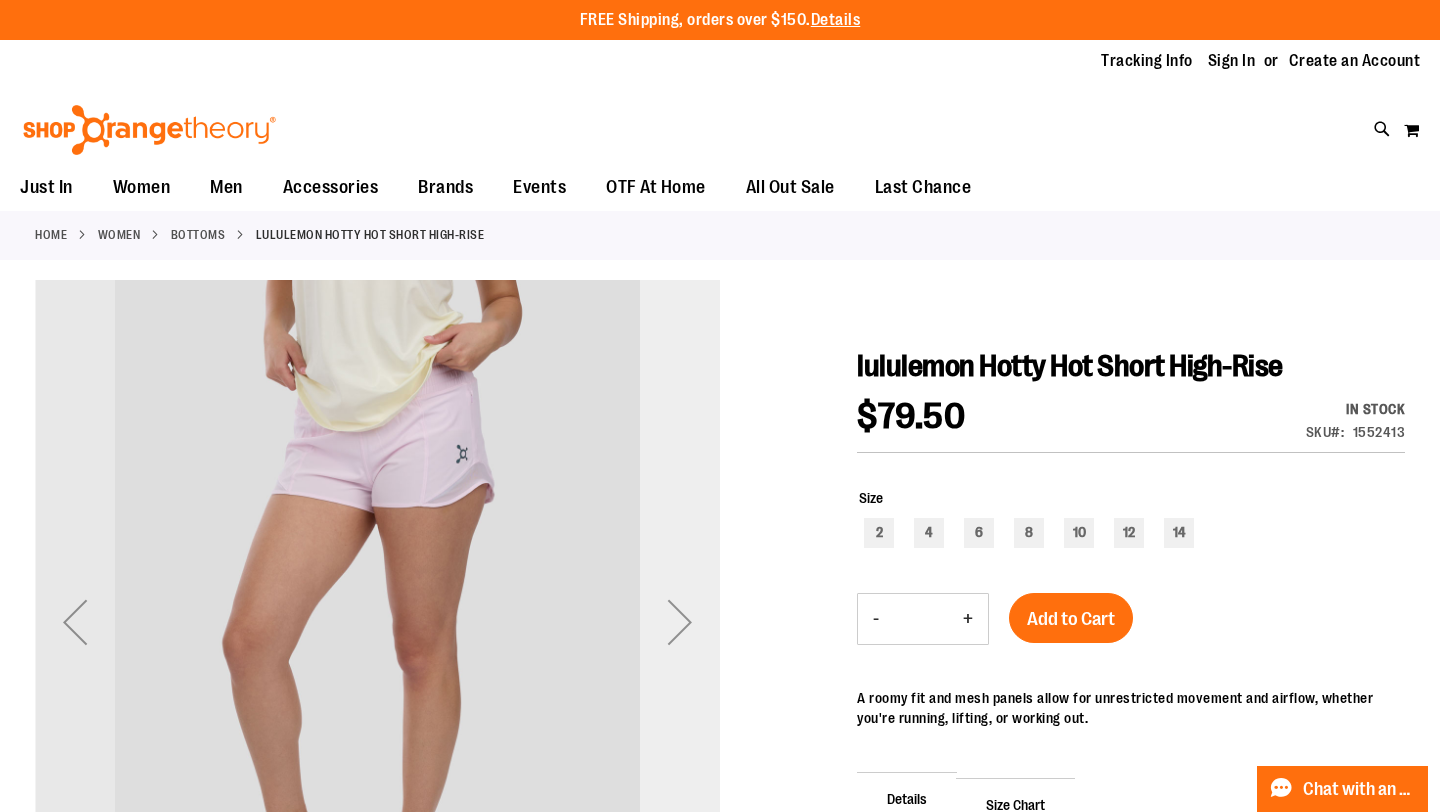 click at bounding box center [680, 622] 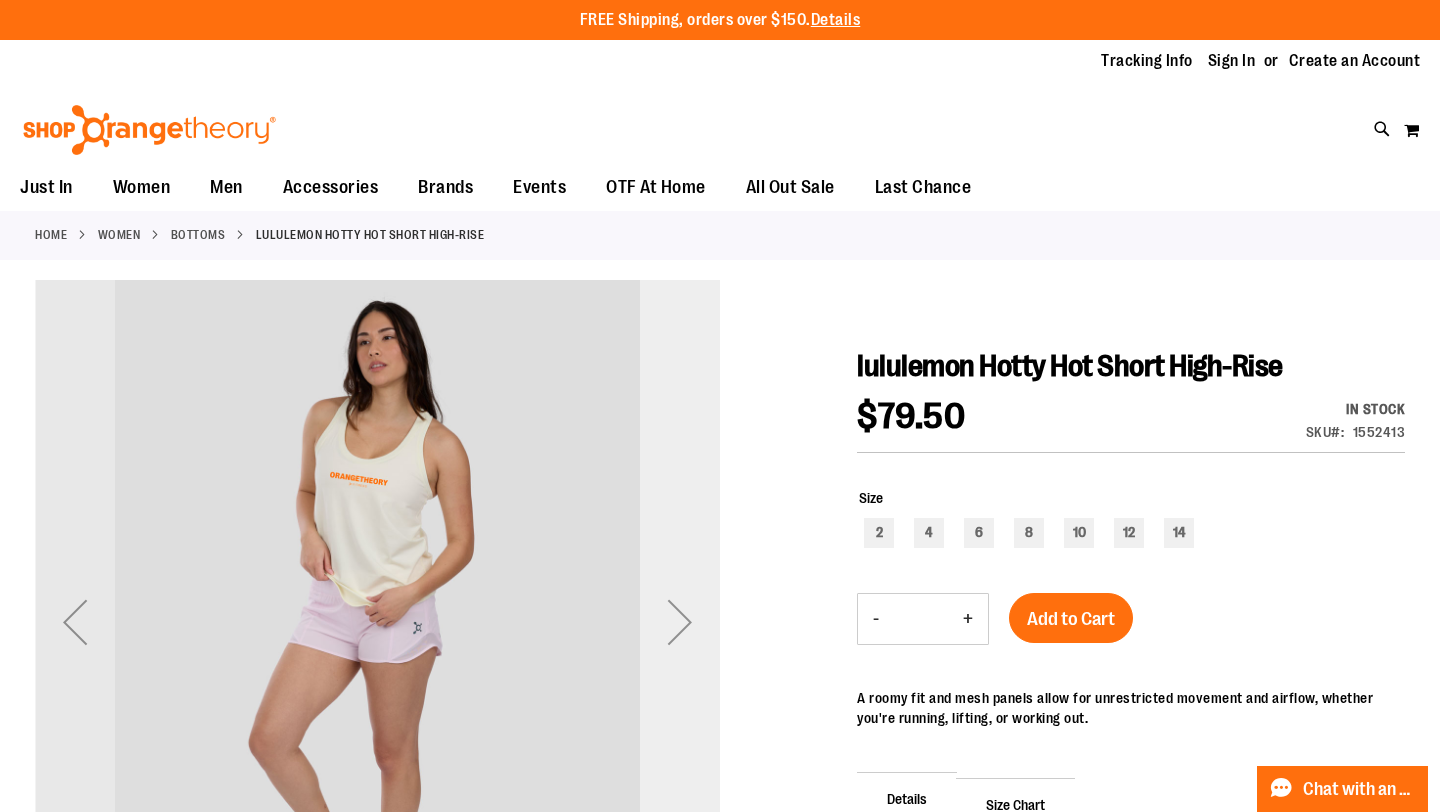 click at bounding box center [680, 622] 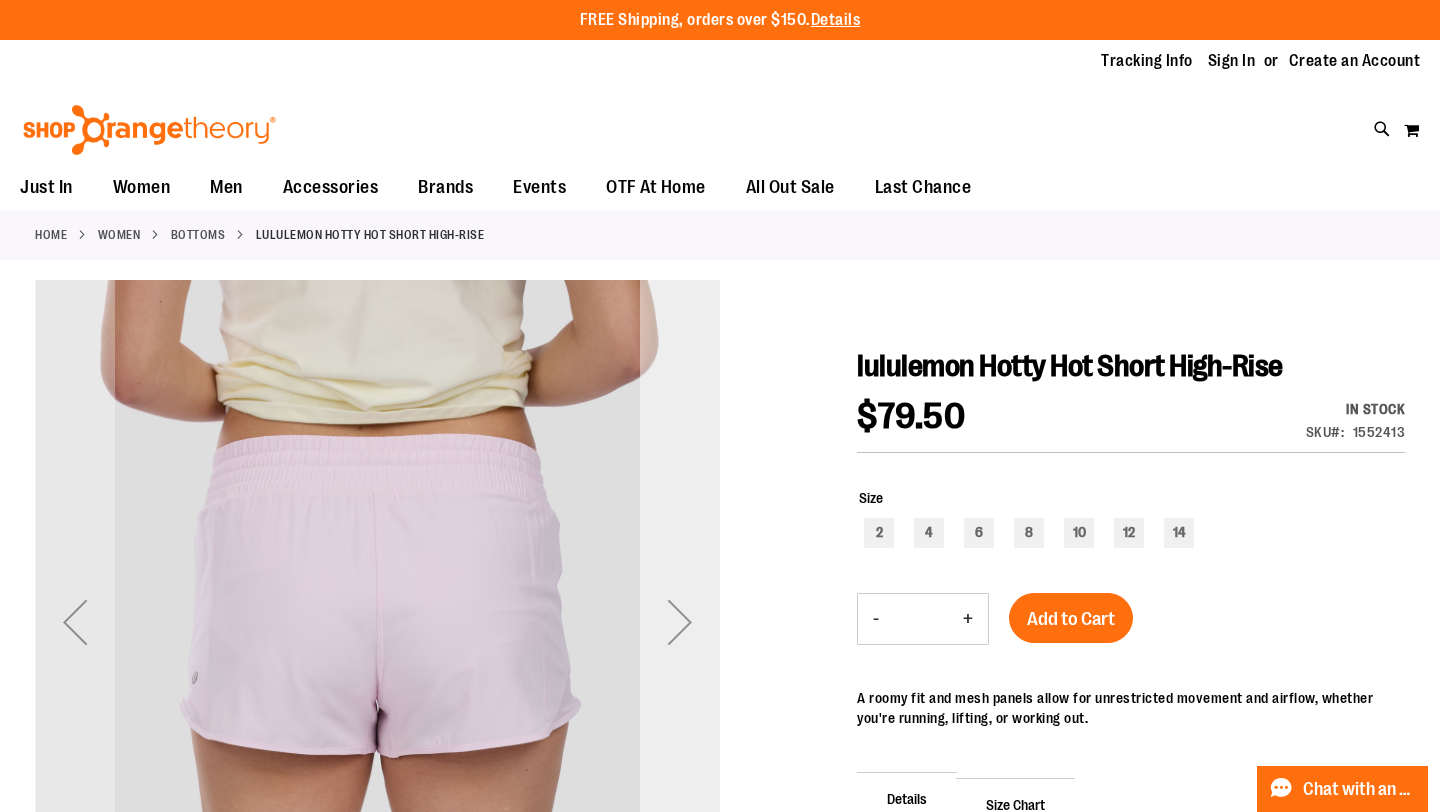click at bounding box center (680, 622) 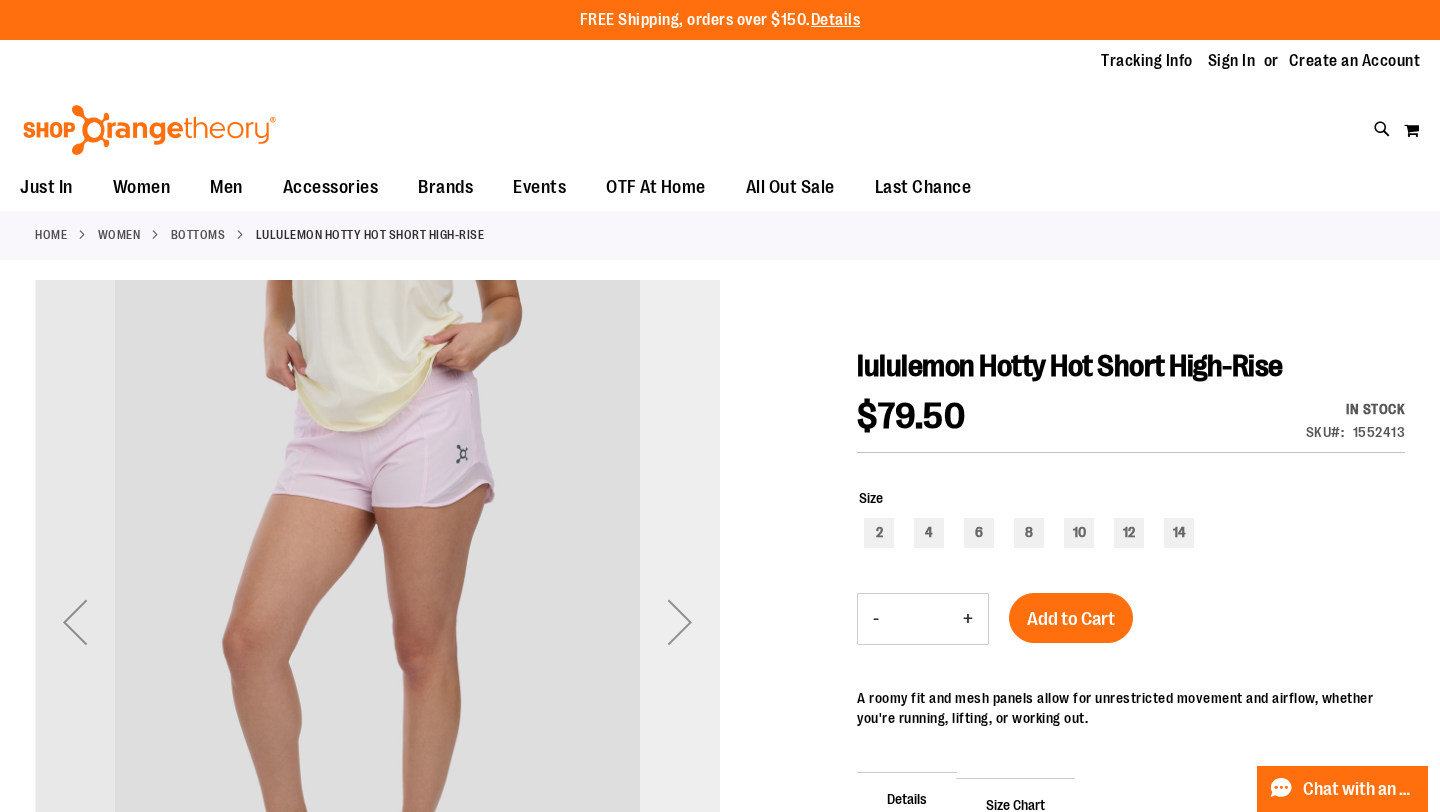 click at bounding box center (680, 622) 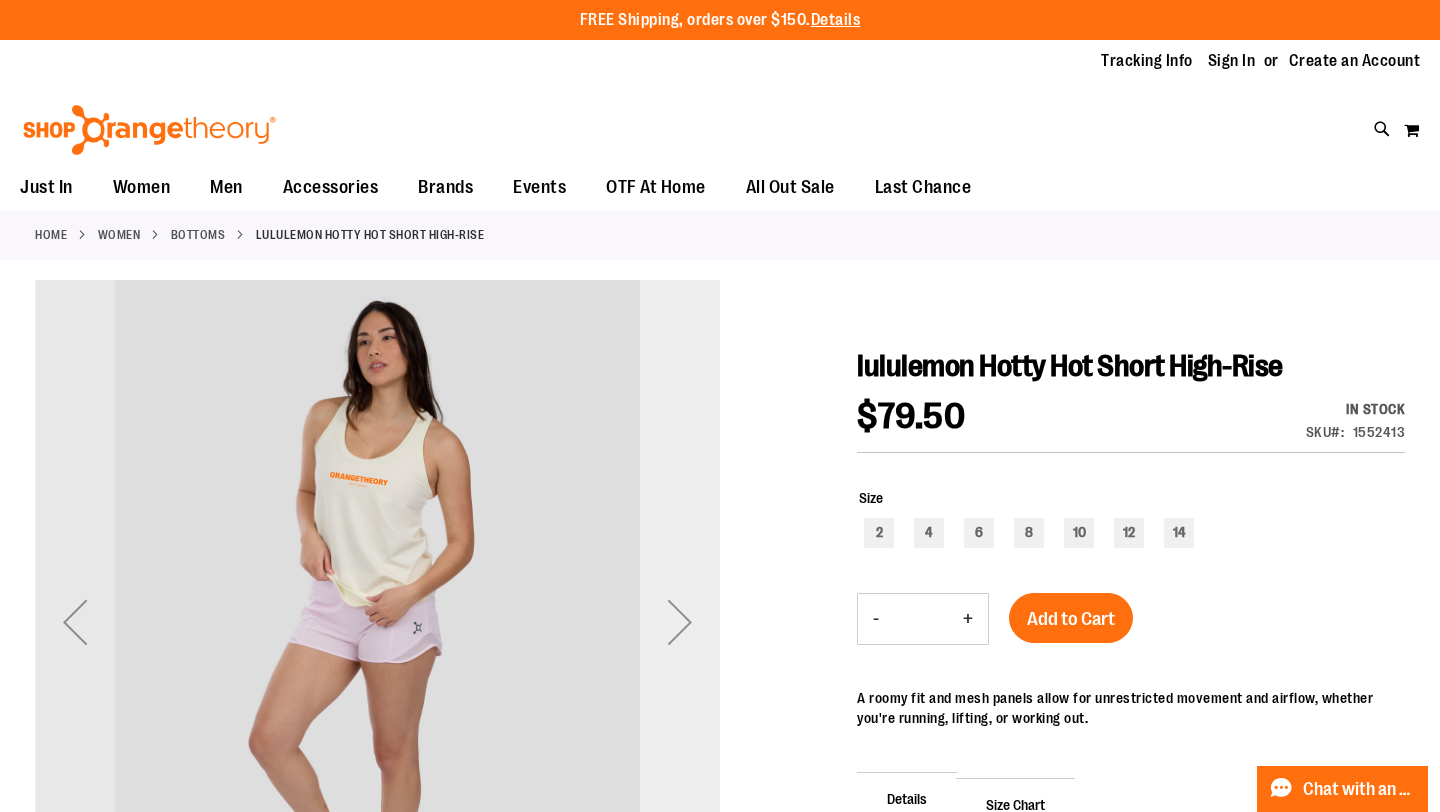 click at bounding box center [680, 622] 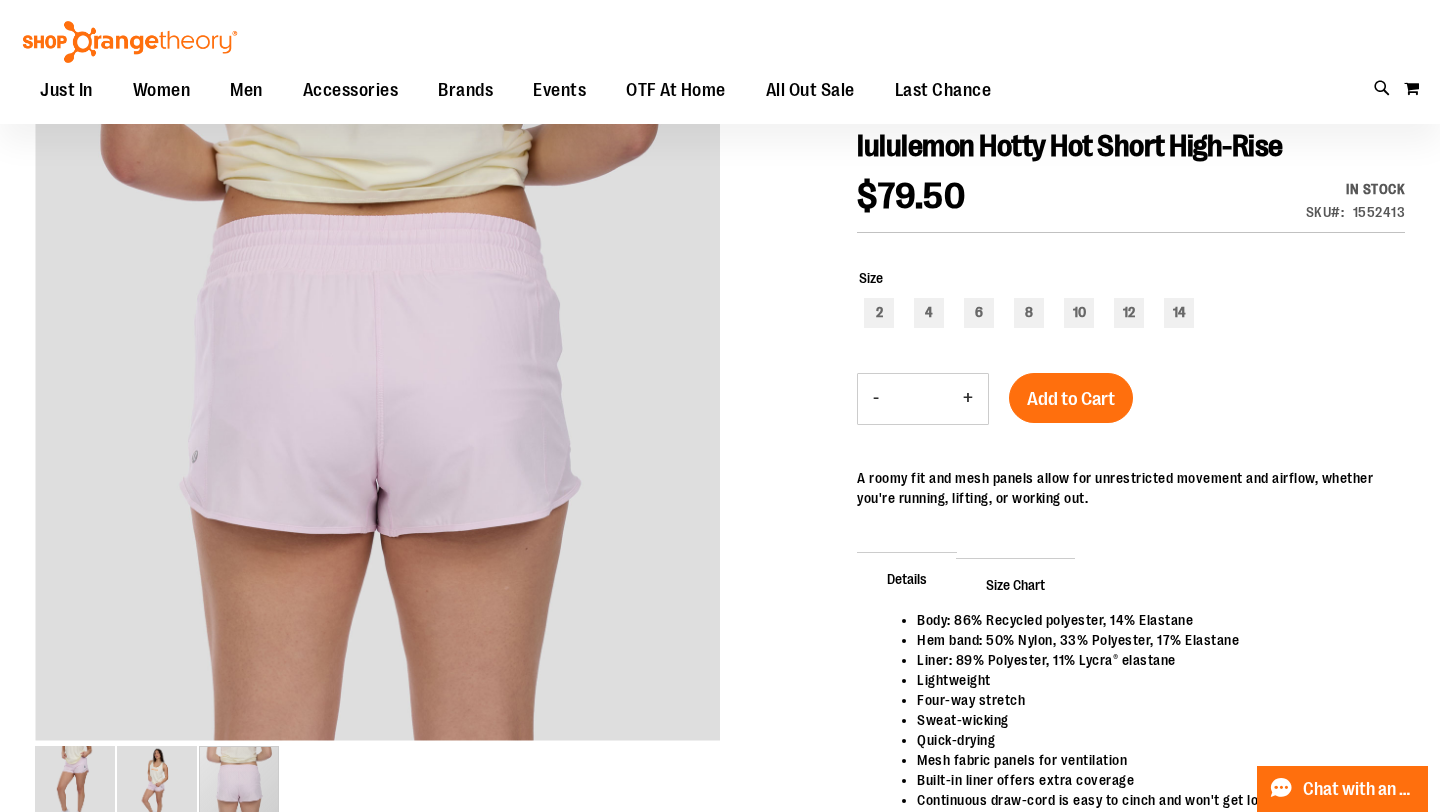 scroll, scrollTop: 0, scrollLeft: 0, axis: both 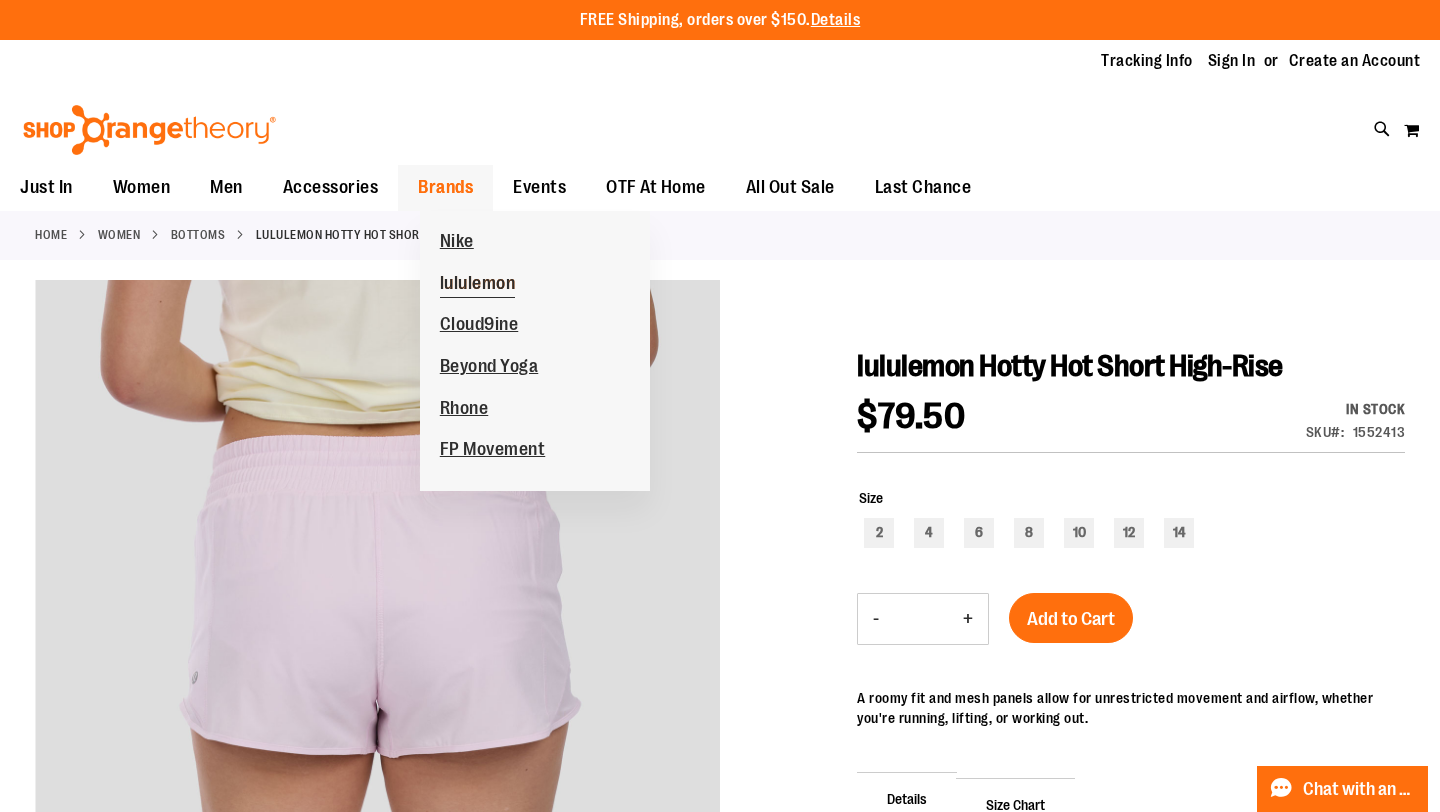 click on "lululemon" at bounding box center [478, 285] 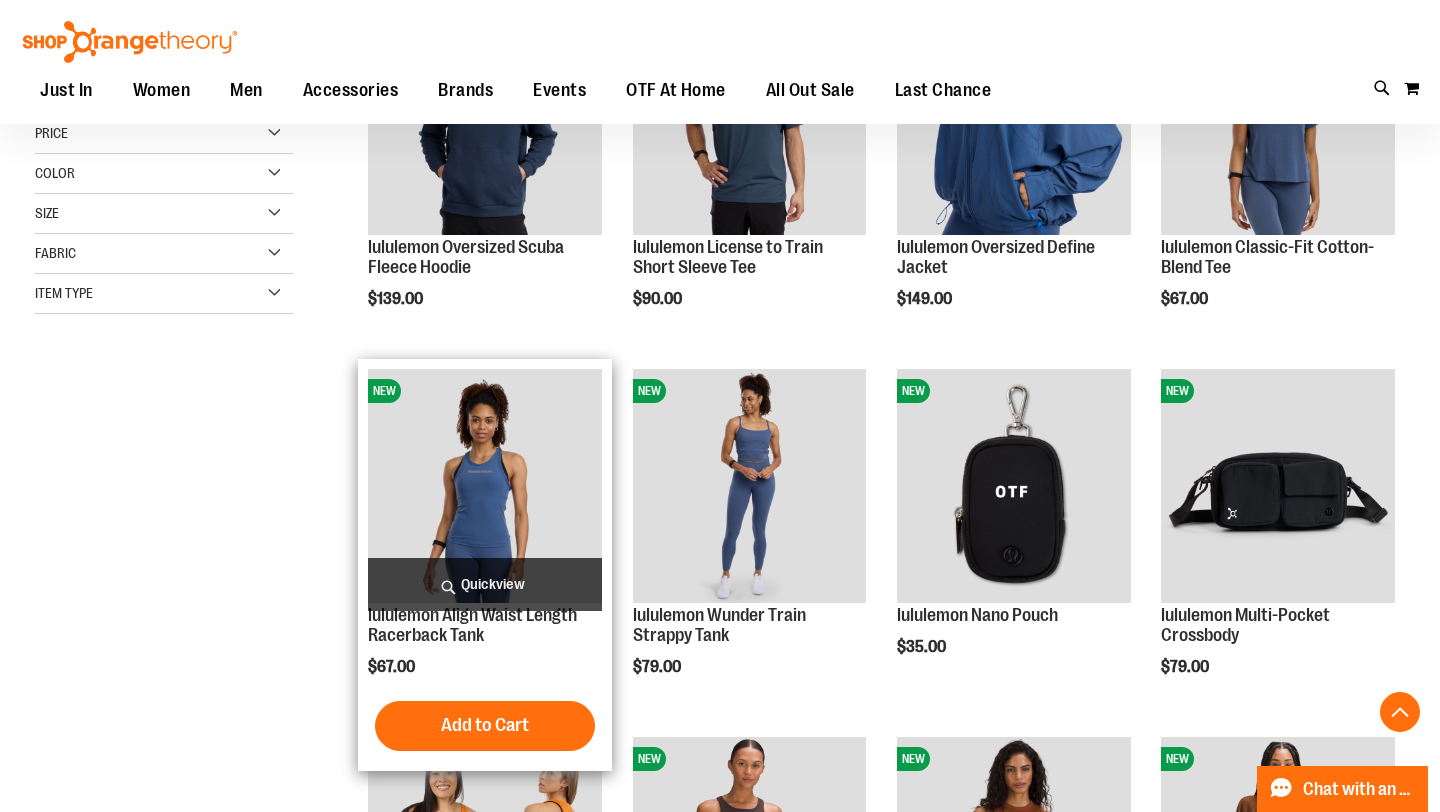 scroll, scrollTop: 397, scrollLeft: 0, axis: vertical 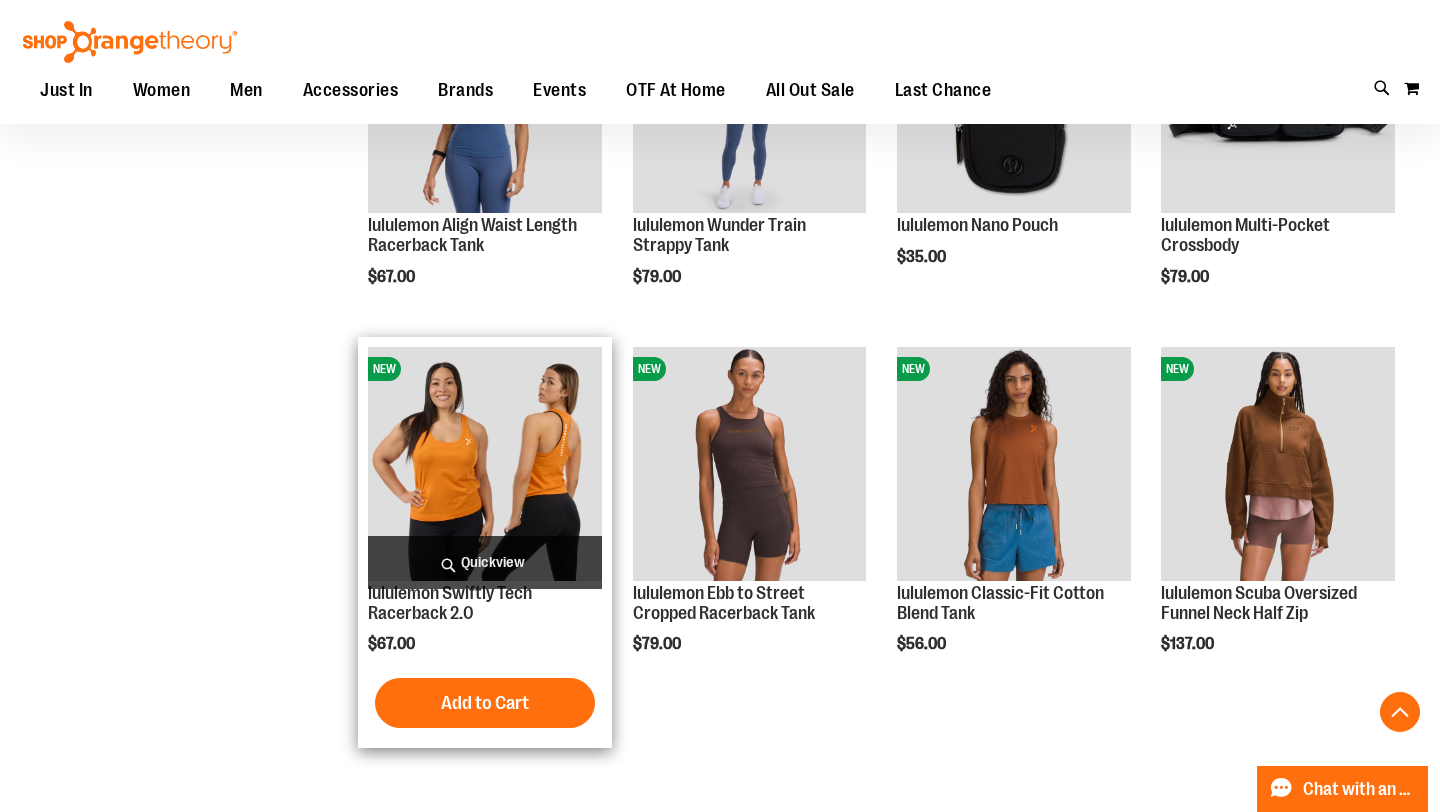 click at bounding box center [485, 464] 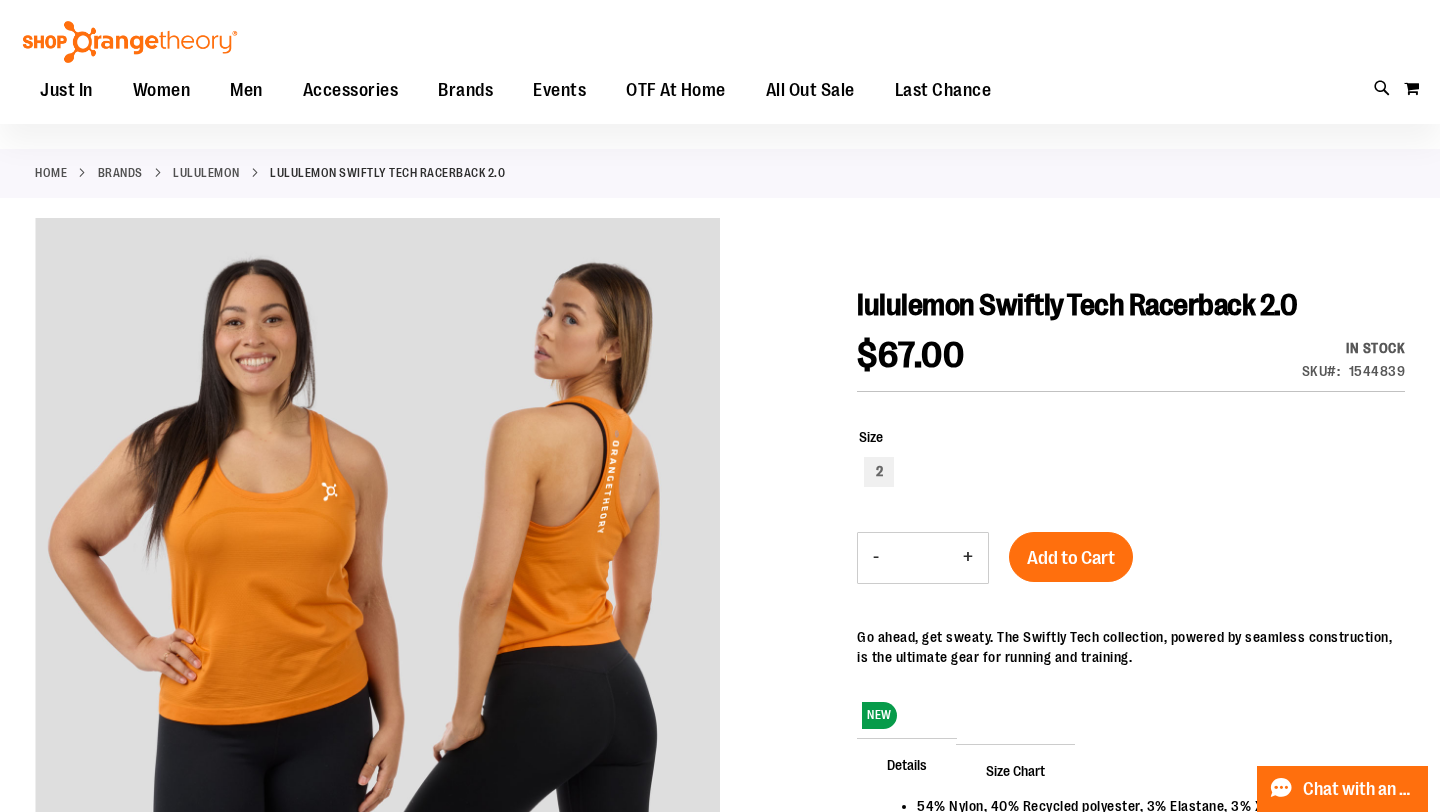 scroll, scrollTop: 62, scrollLeft: 0, axis: vertical 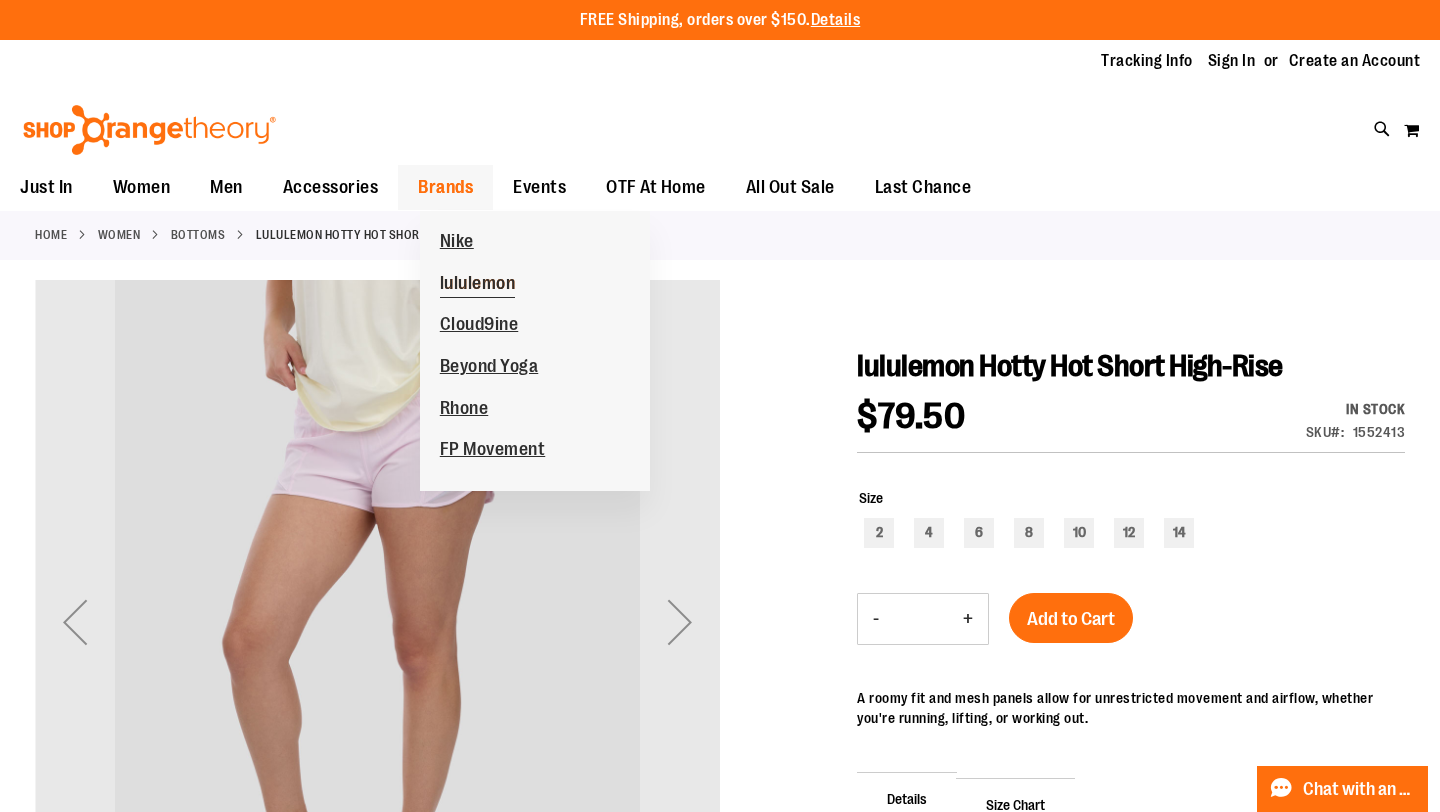 click on "lululemon" at bounding box center [478, 285] 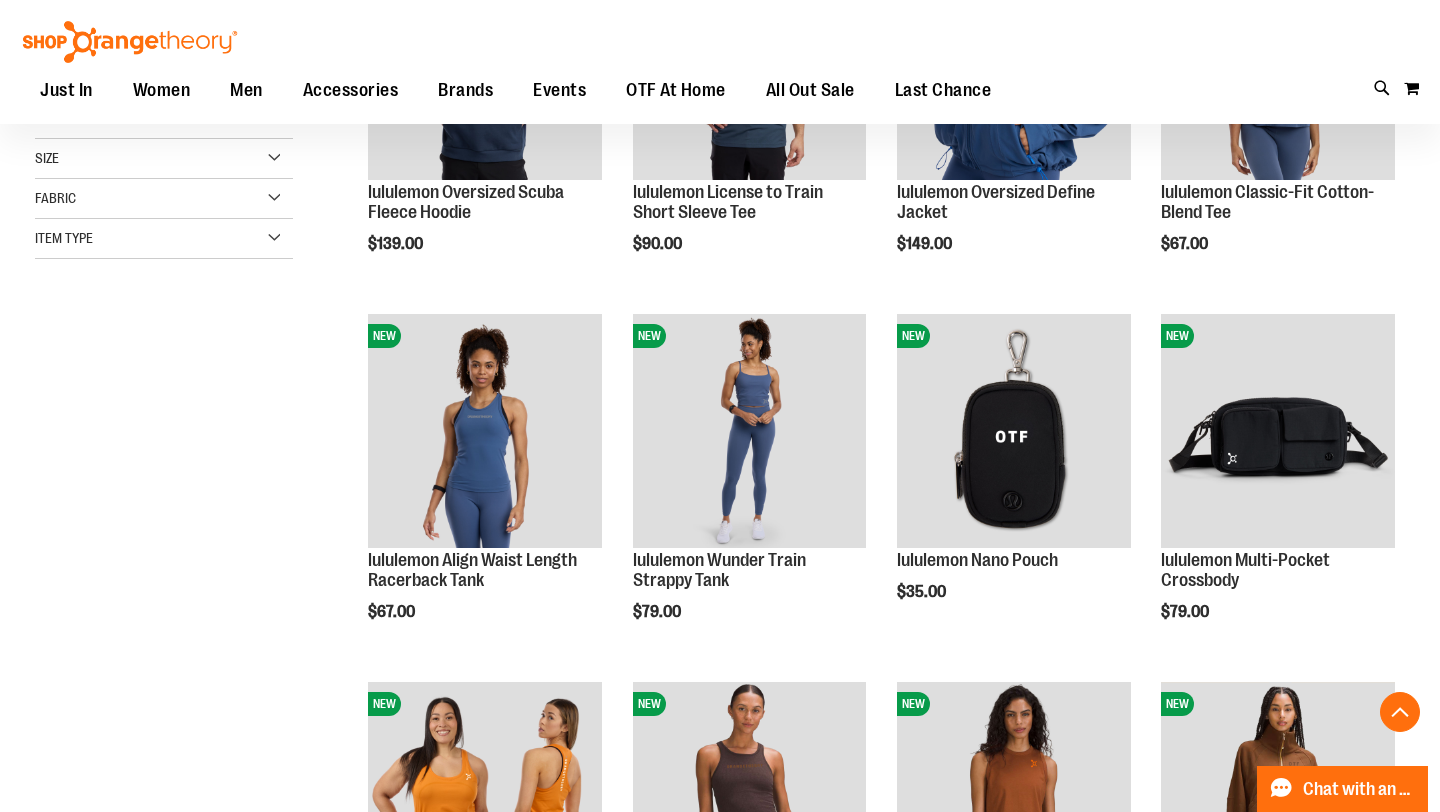 scroll, scrollTop: 456, scrollLeft: 0, axis: vertical 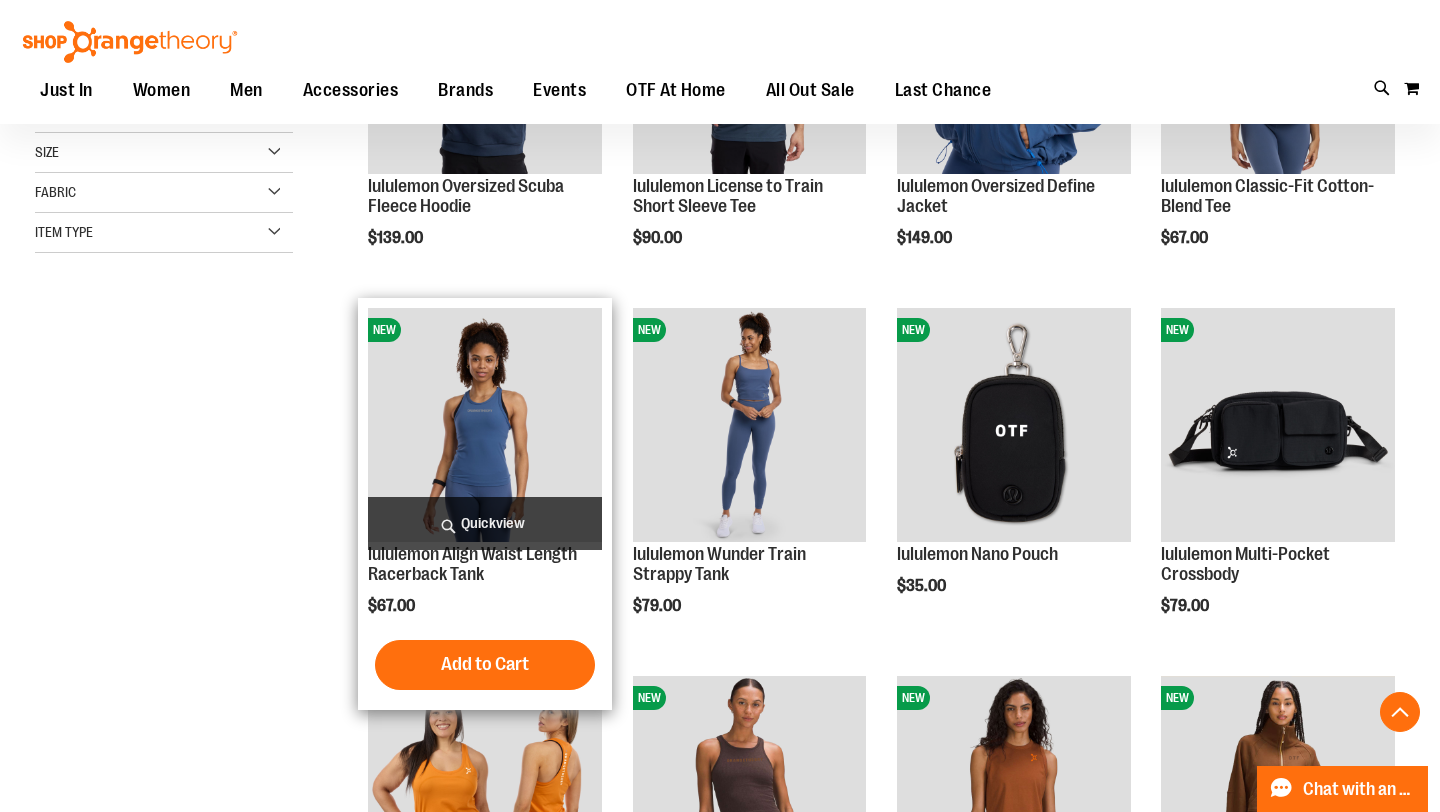 click on "Quickview" at bounding box center (485, 523) 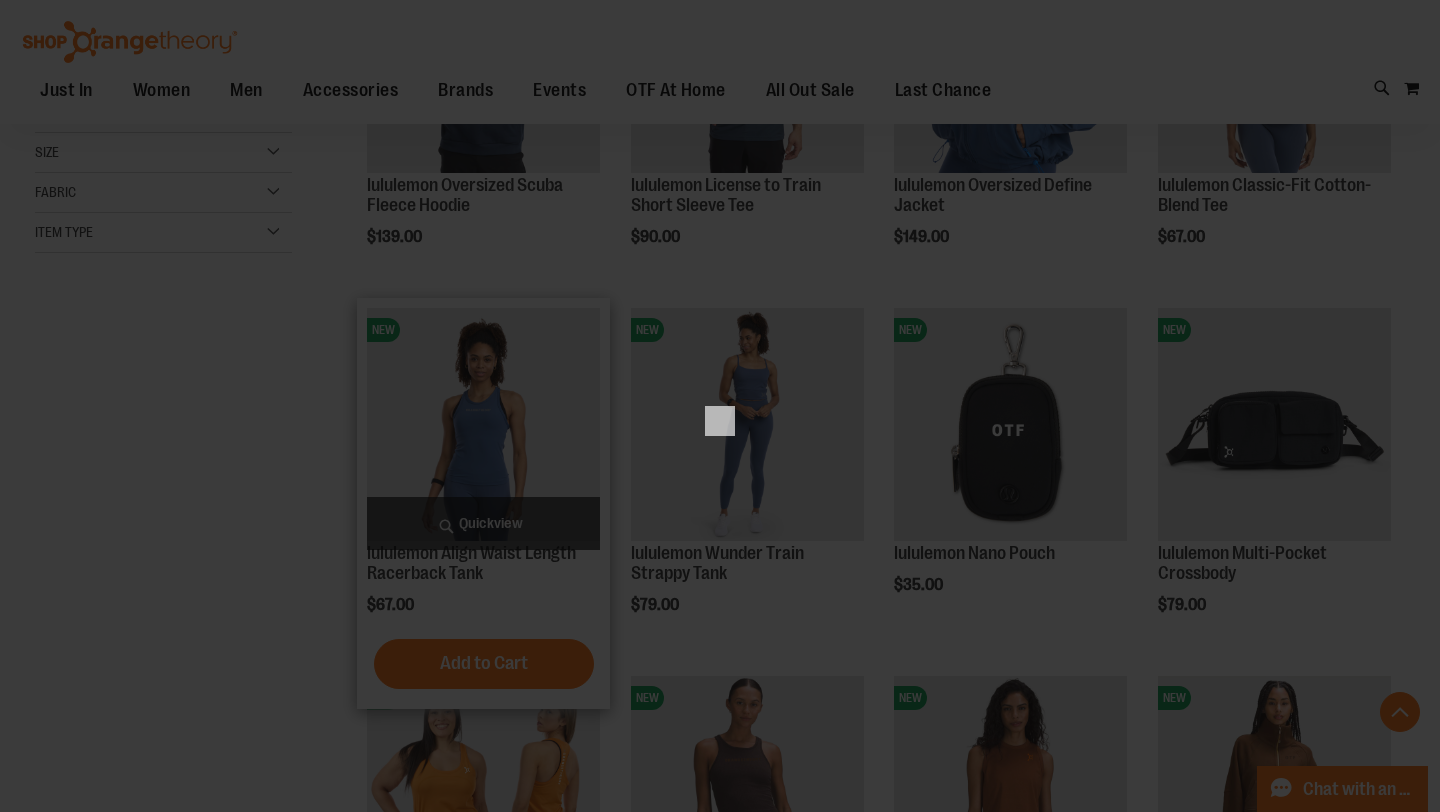 scroll, scrollTop: 0, scrollLeft: 0, axis: both 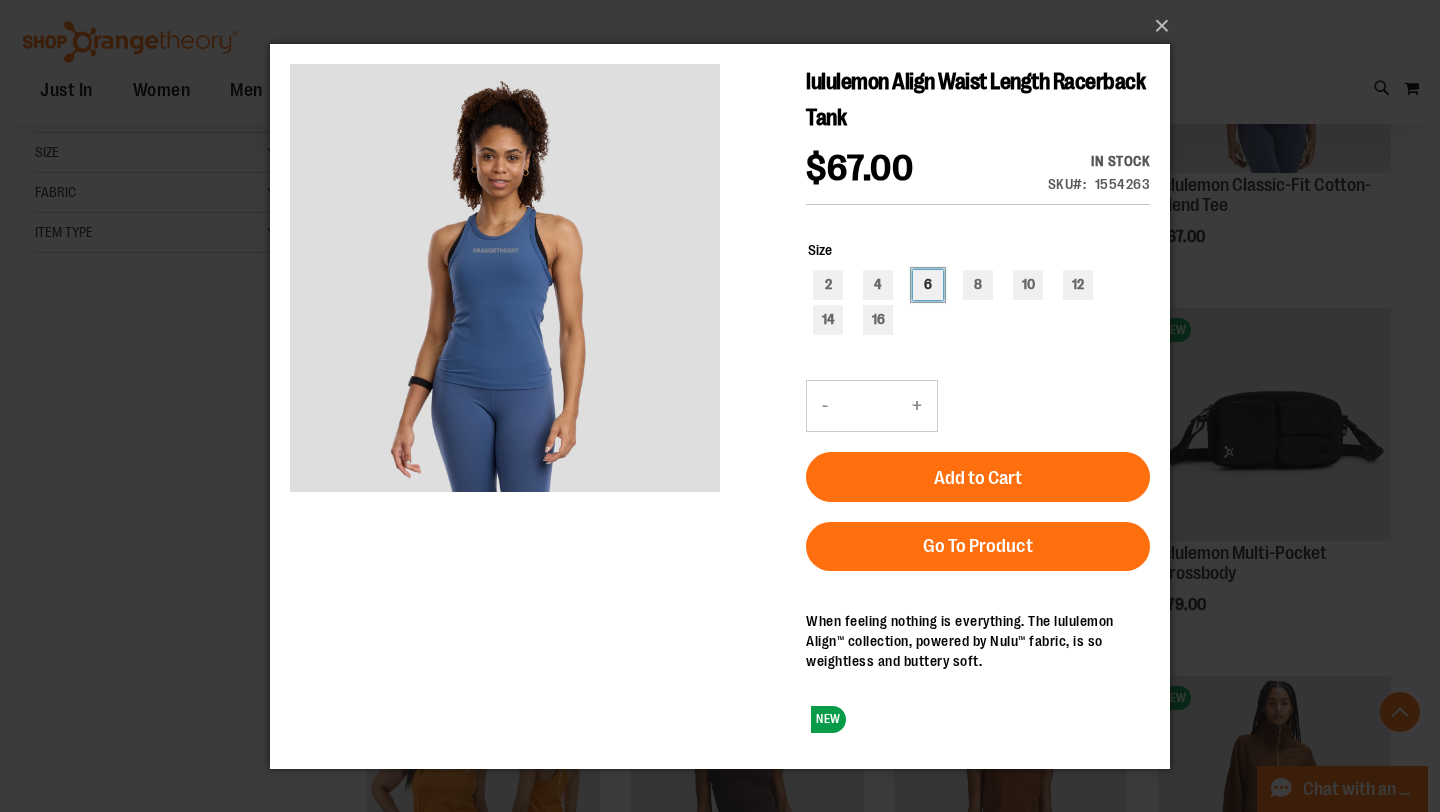 click on "6" at bounding box center (928, 284) 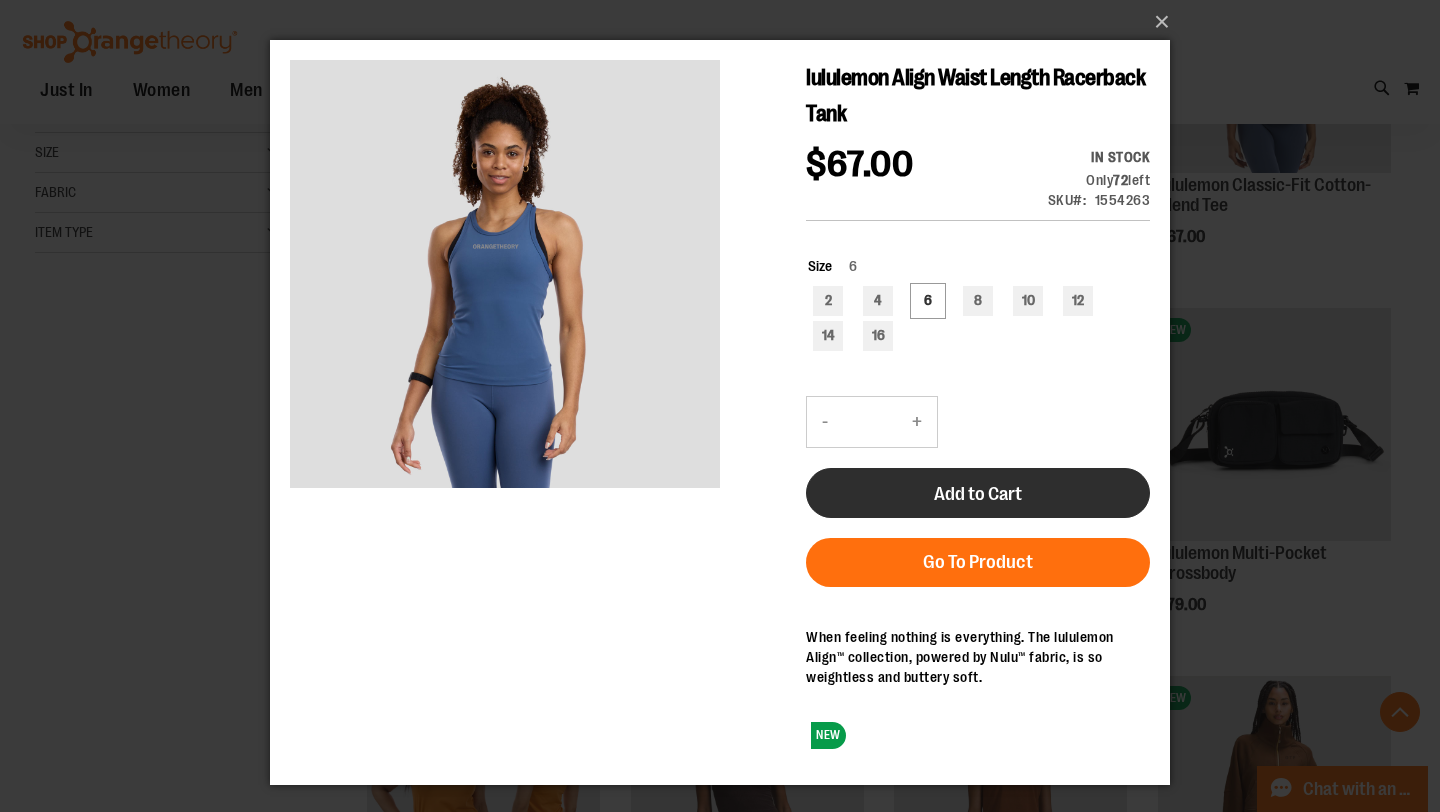 click on "Add to Cart" at bounding box center [978, 494] 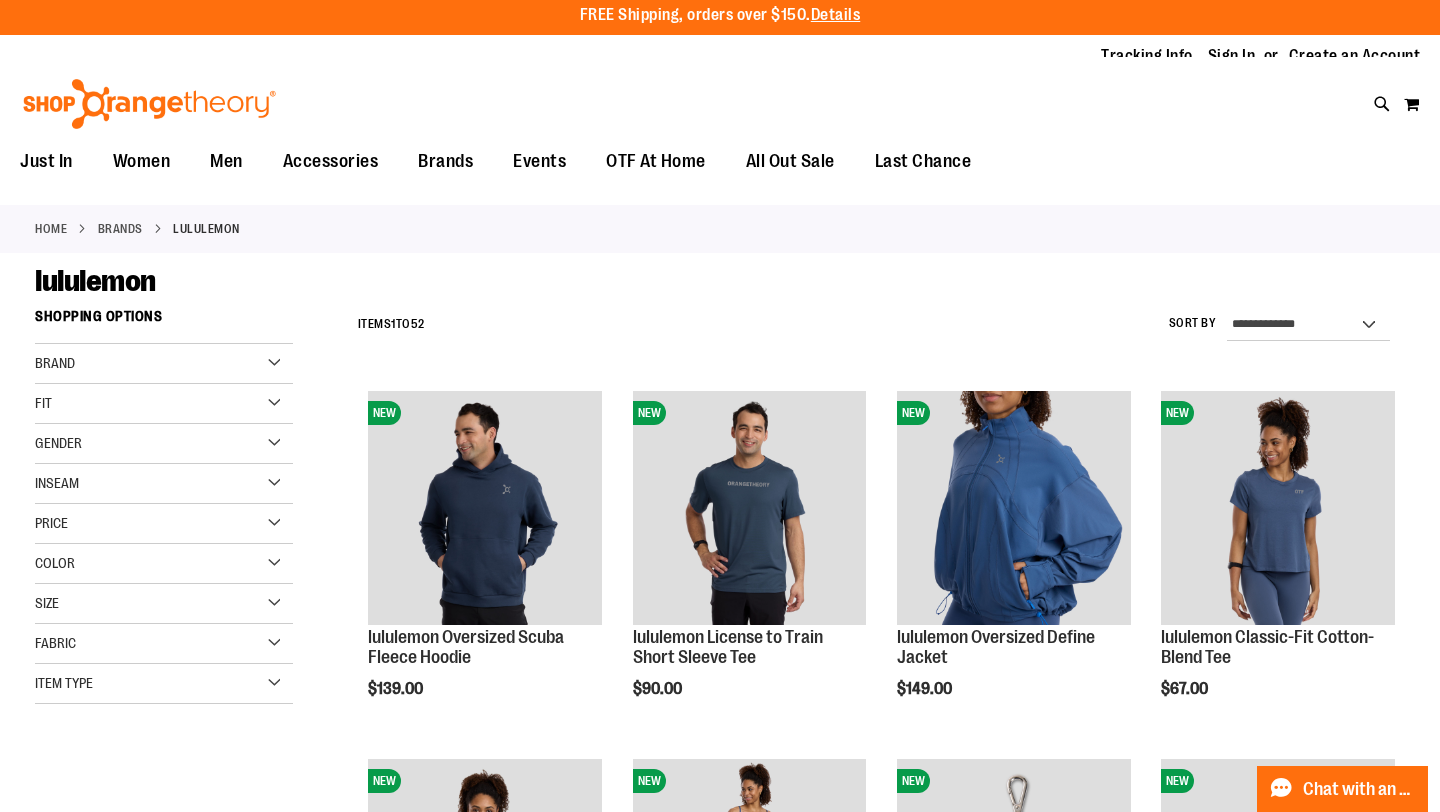 scroll, scrollTop: 0, scrollLeft: 0, axis: both 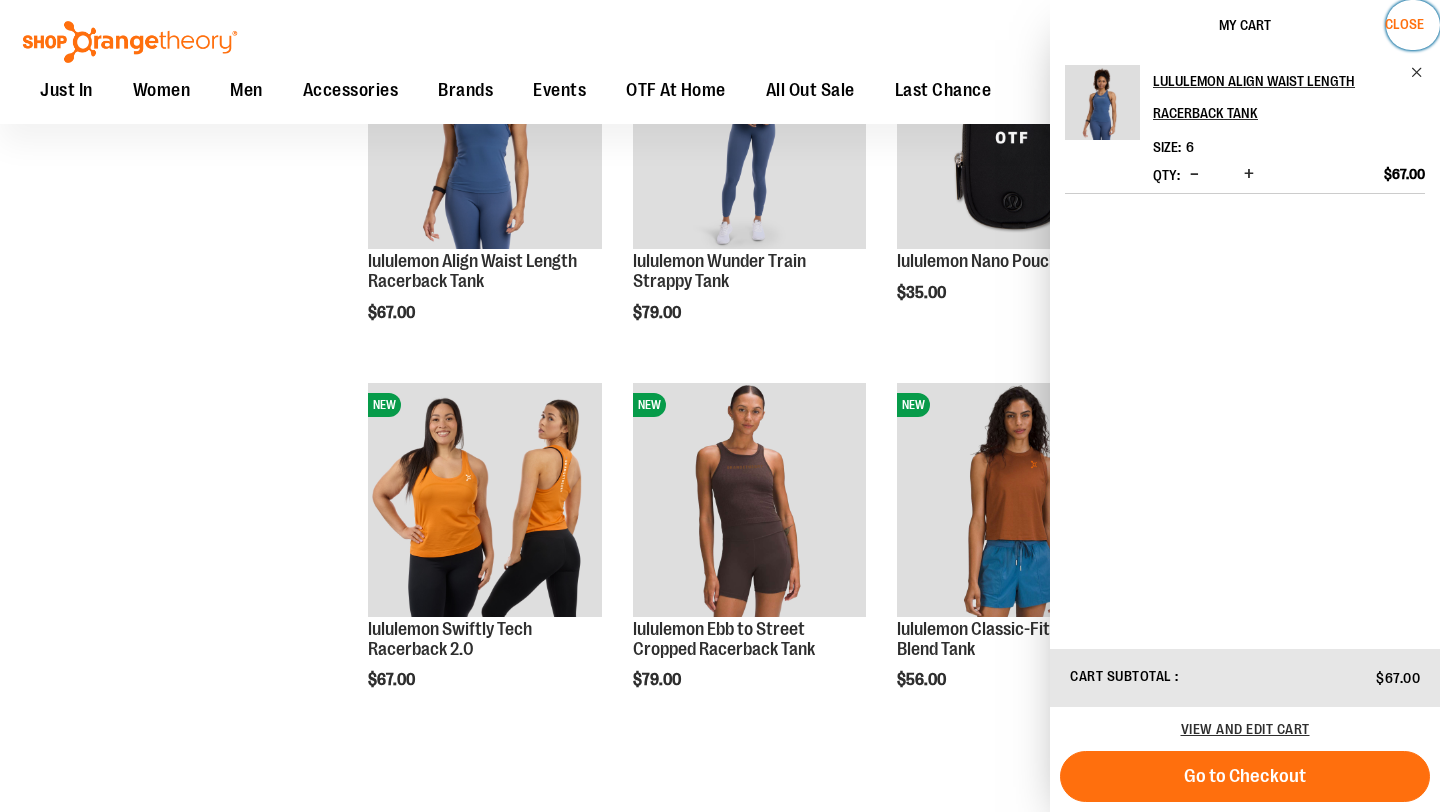 click on "Close" at bounding box center (1404, 24) 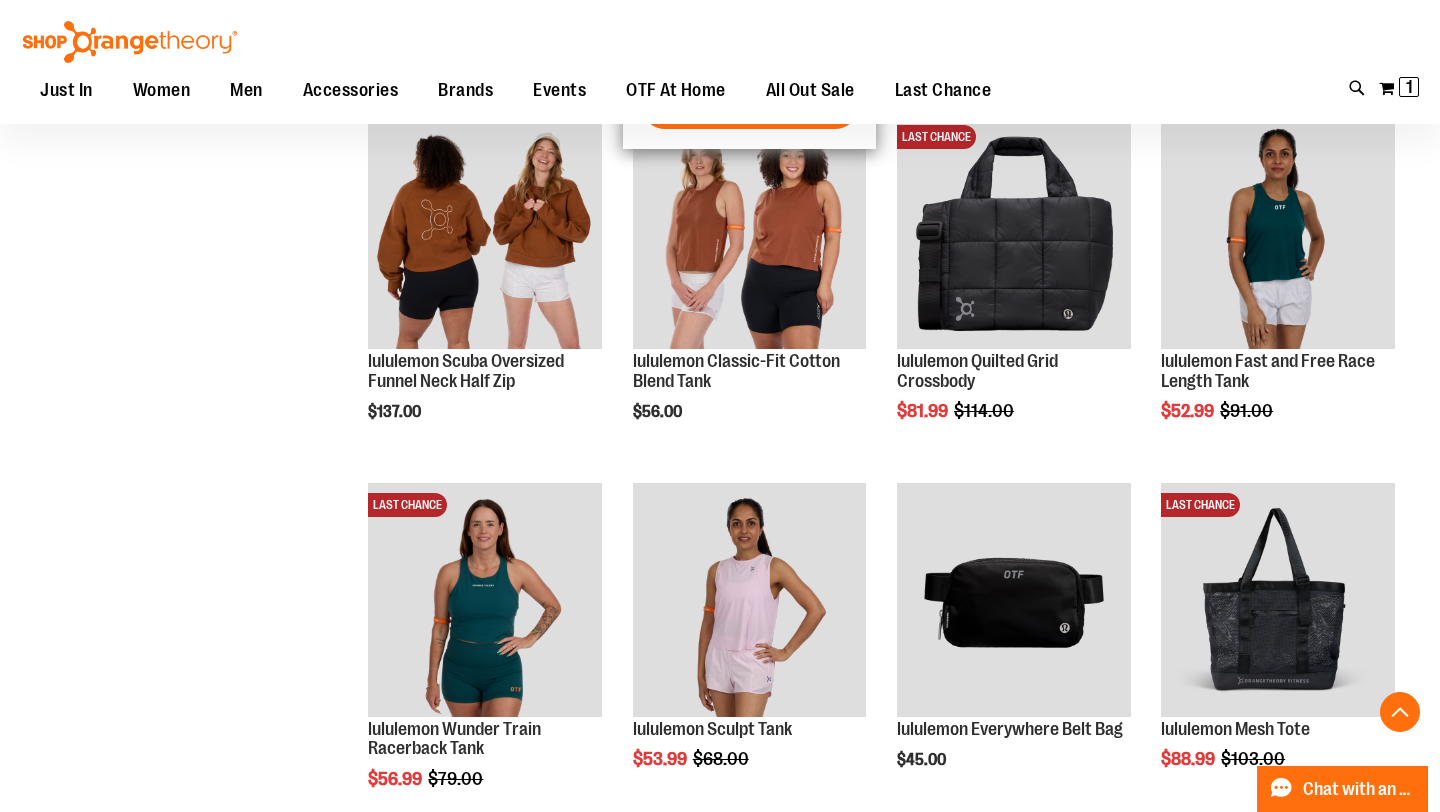 scroll, scrollTop: 2859, scrollLeft: 0, axis: vertical 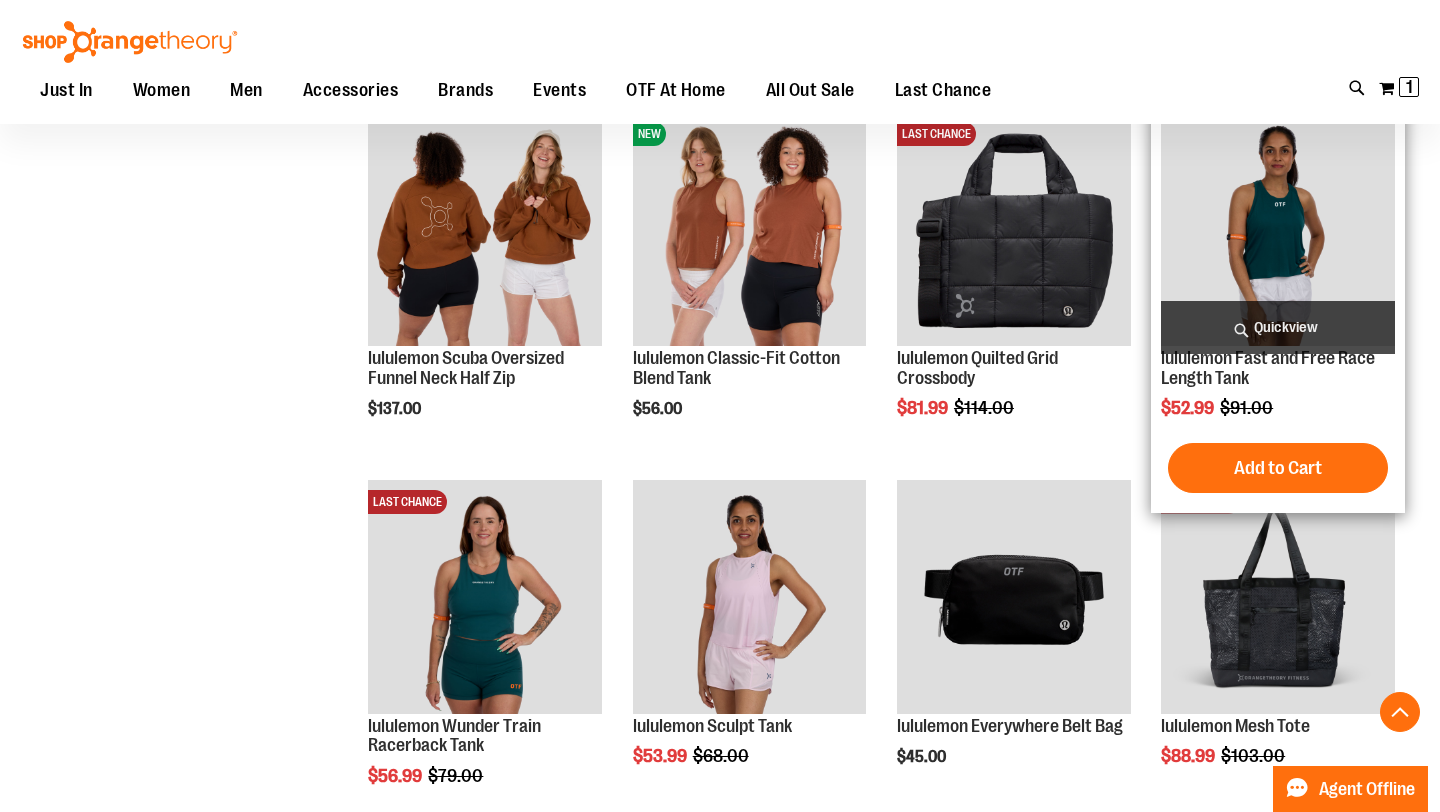 click at bounding box center (1278, 229) 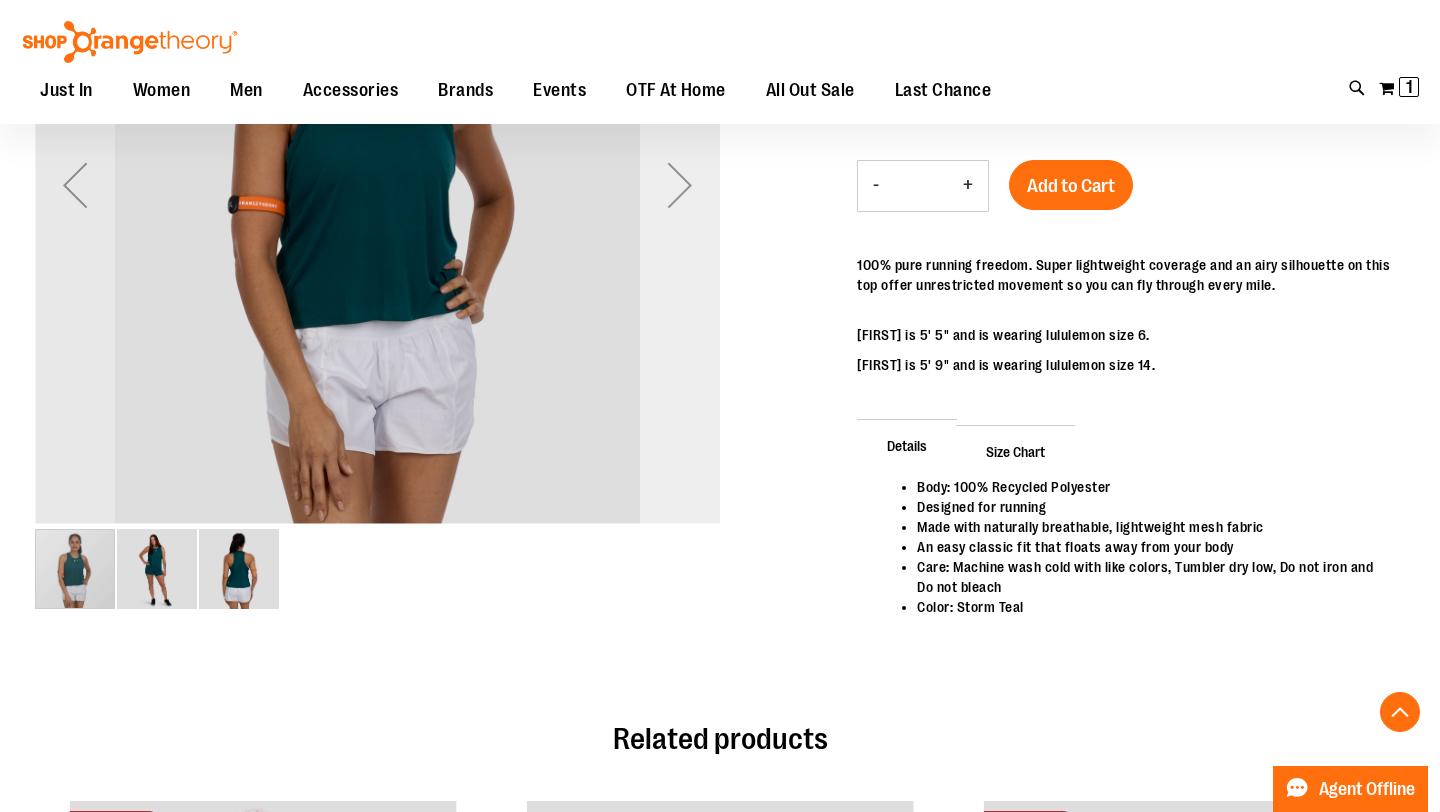 scroll, scrollTop: 541, scrollLeft: 0, axis: vertical 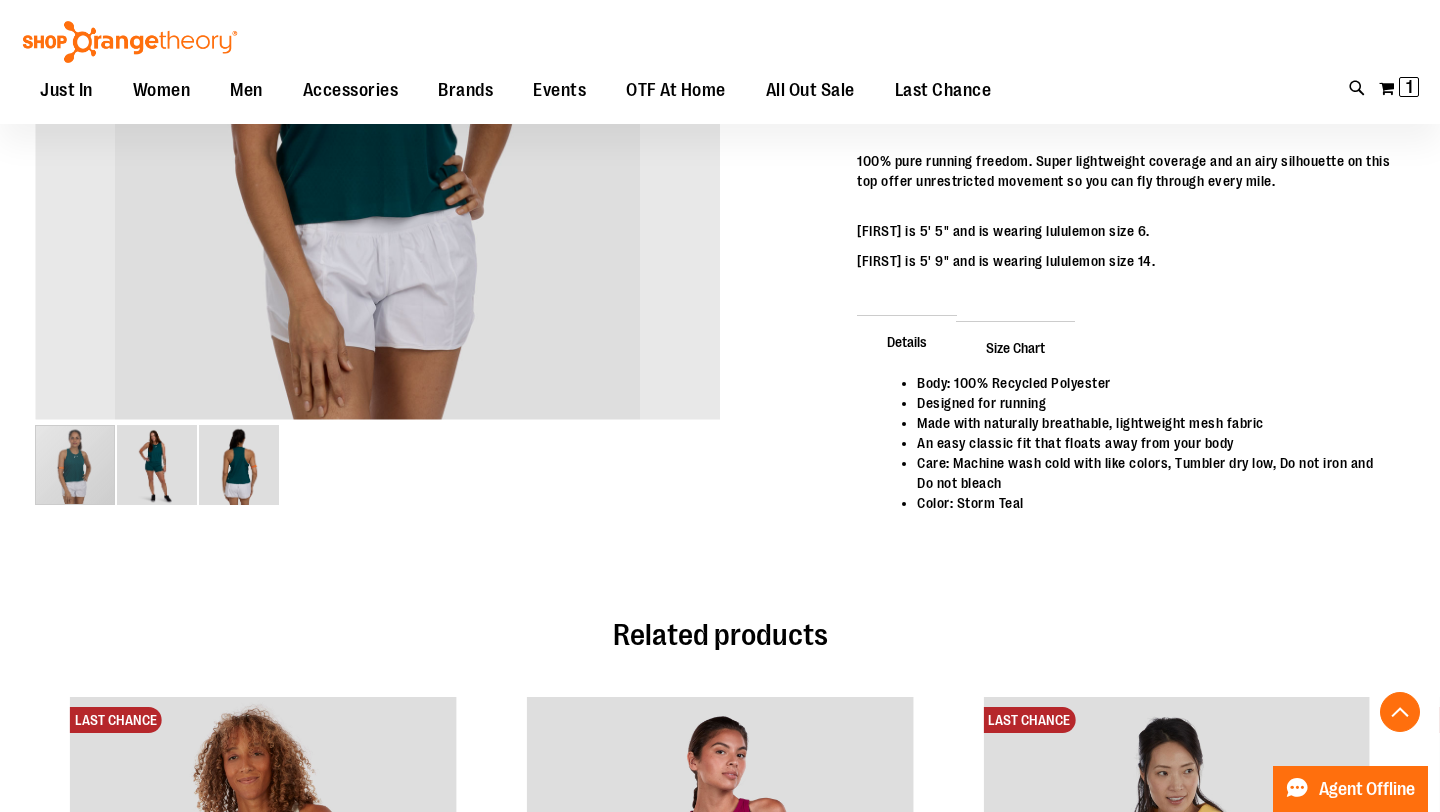 click at bounding box center (239, 465) 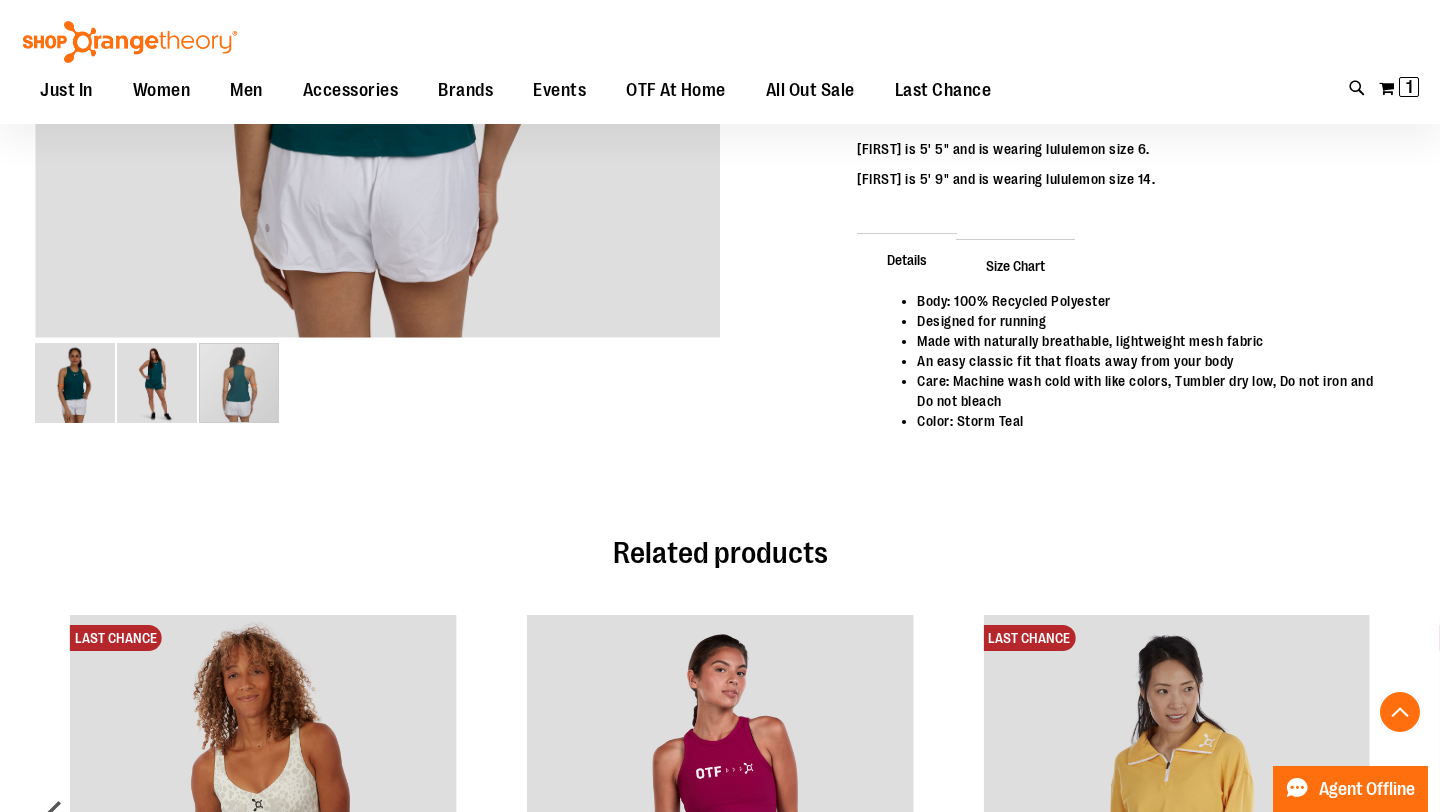scroll, scrollTop: 616, scrollLeft: 0, axis: vertical 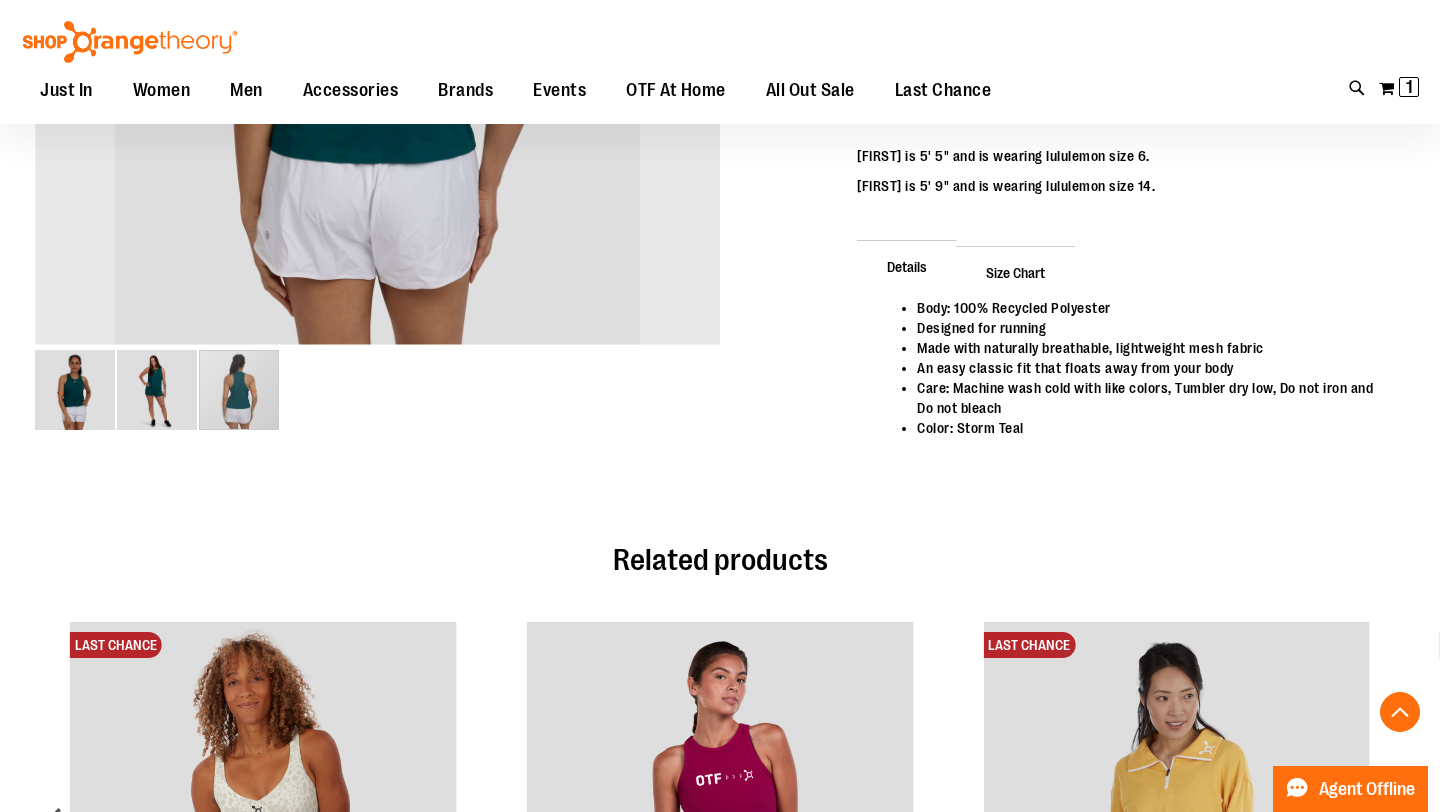 click at bounding box center (157, 390) 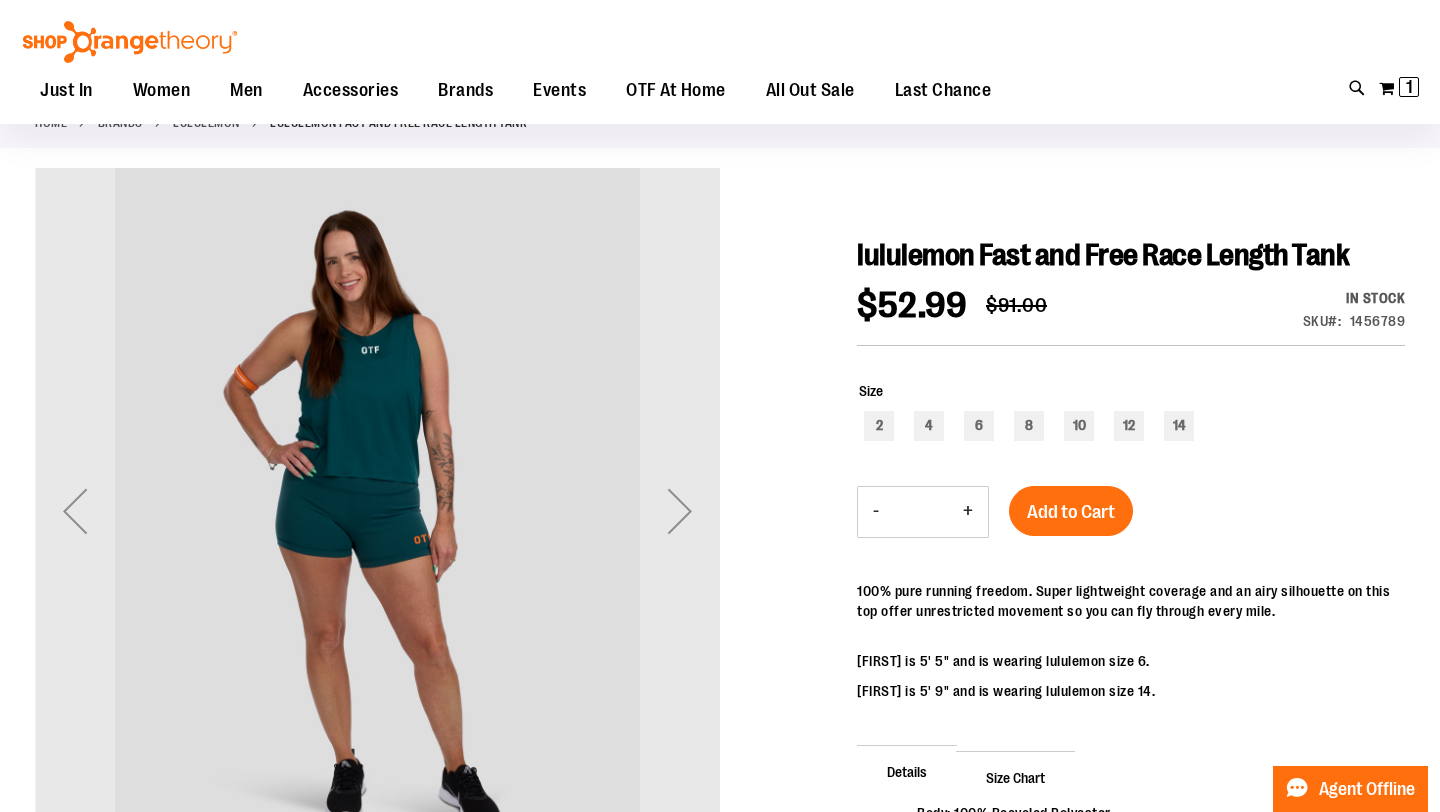scroll, scrollTop: 97, scrollLeft: 0, axis: vertical 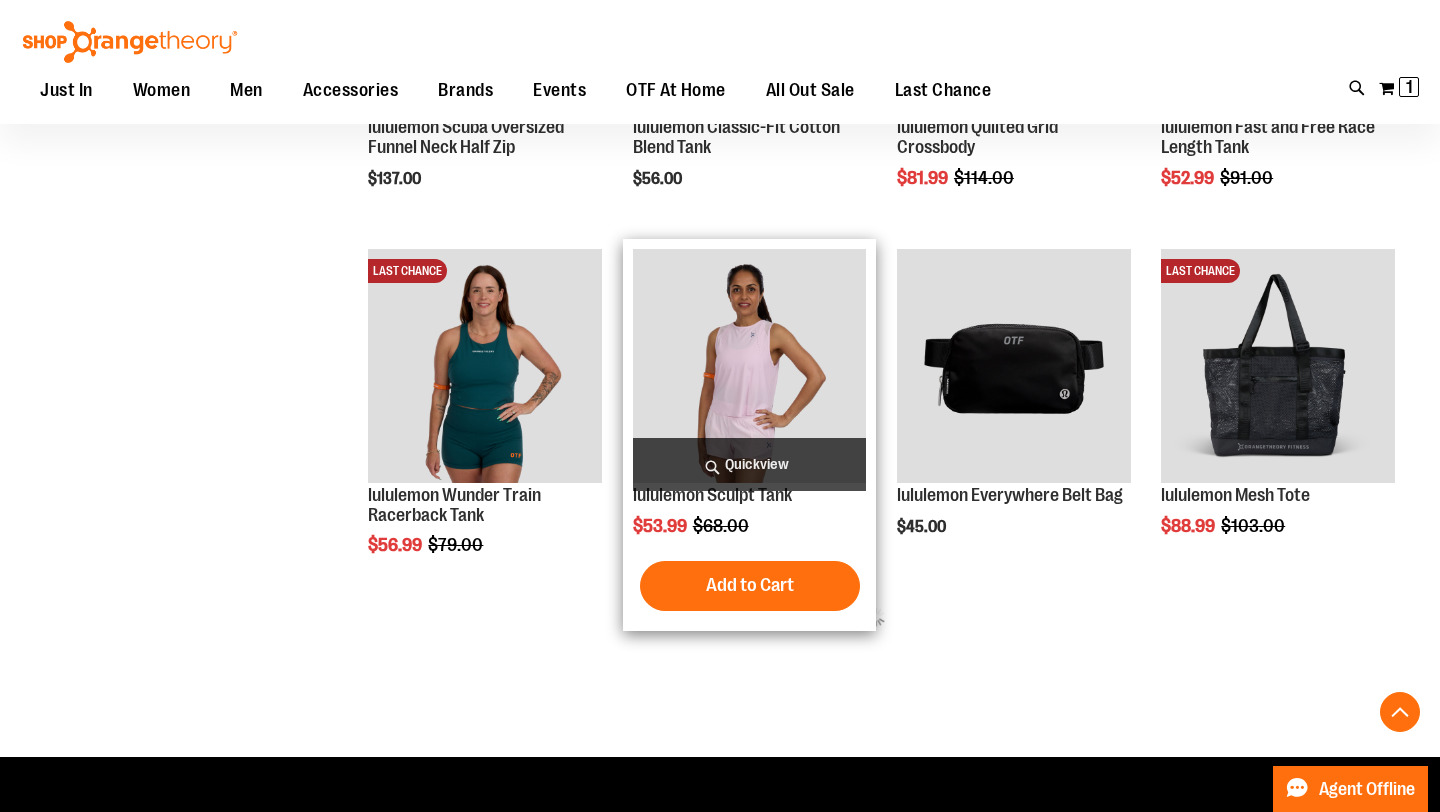 click at bounding box center [750, 366] 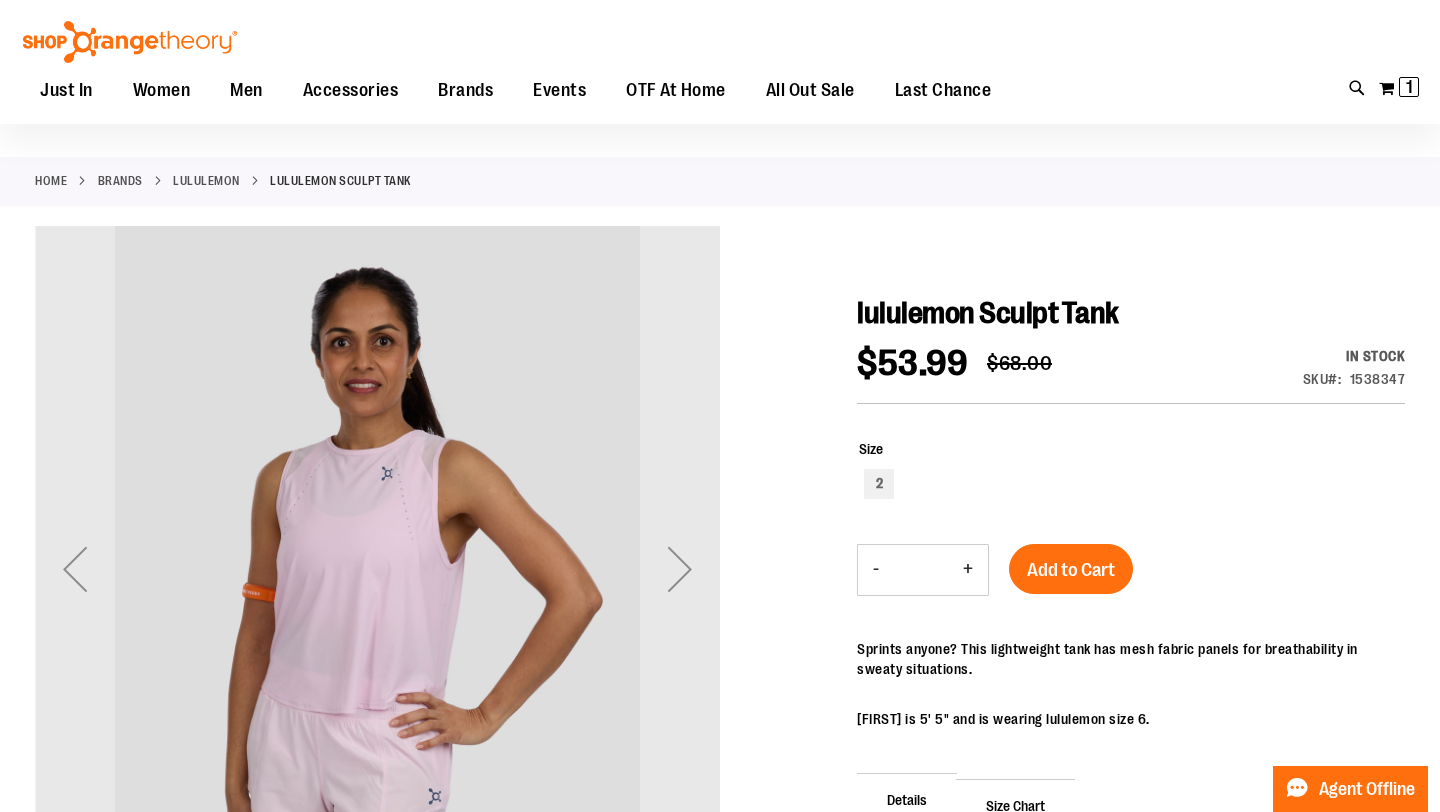 scroll, scrollTop: 54, scrollLeft: 0, axis: vertical 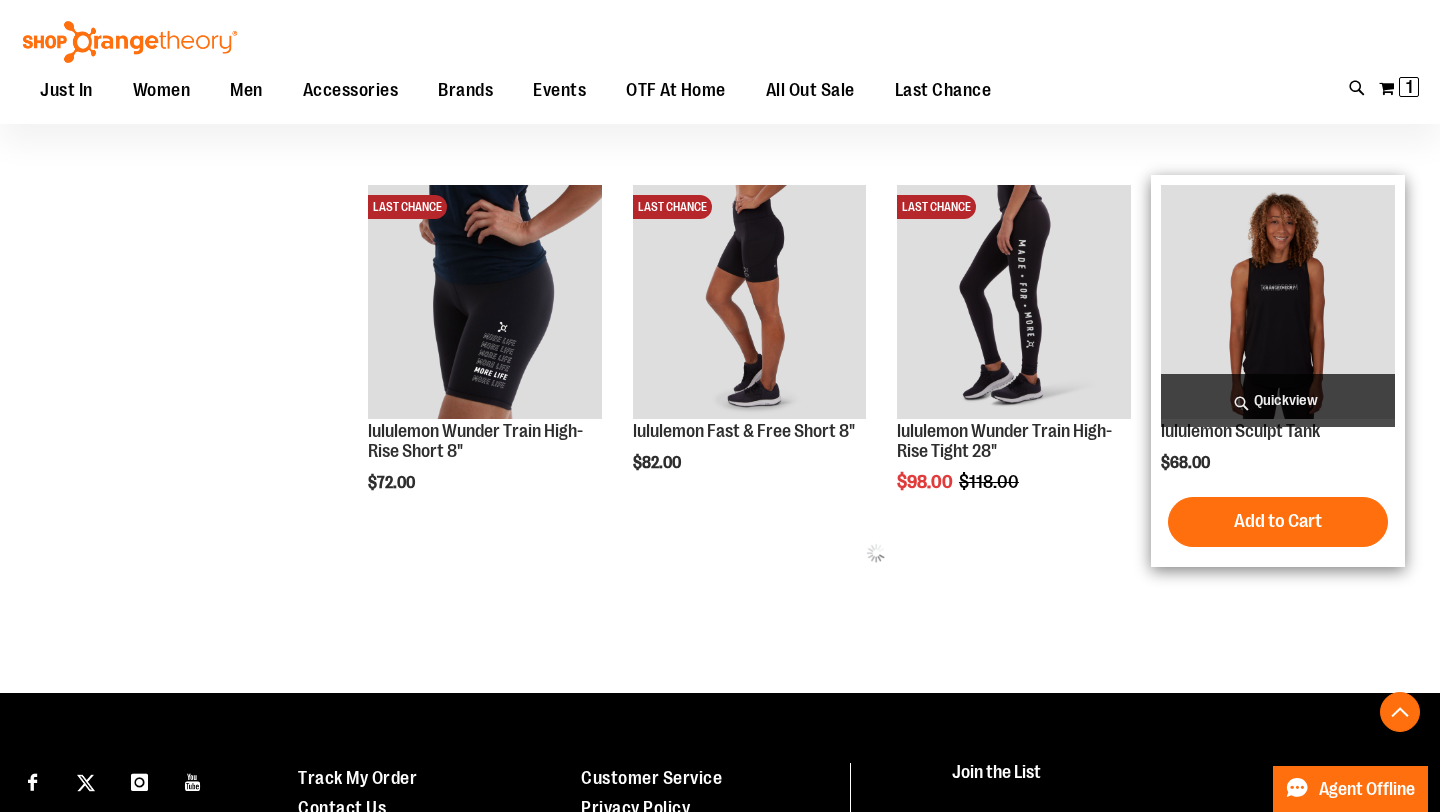 click at bounding box center (1278, 302) 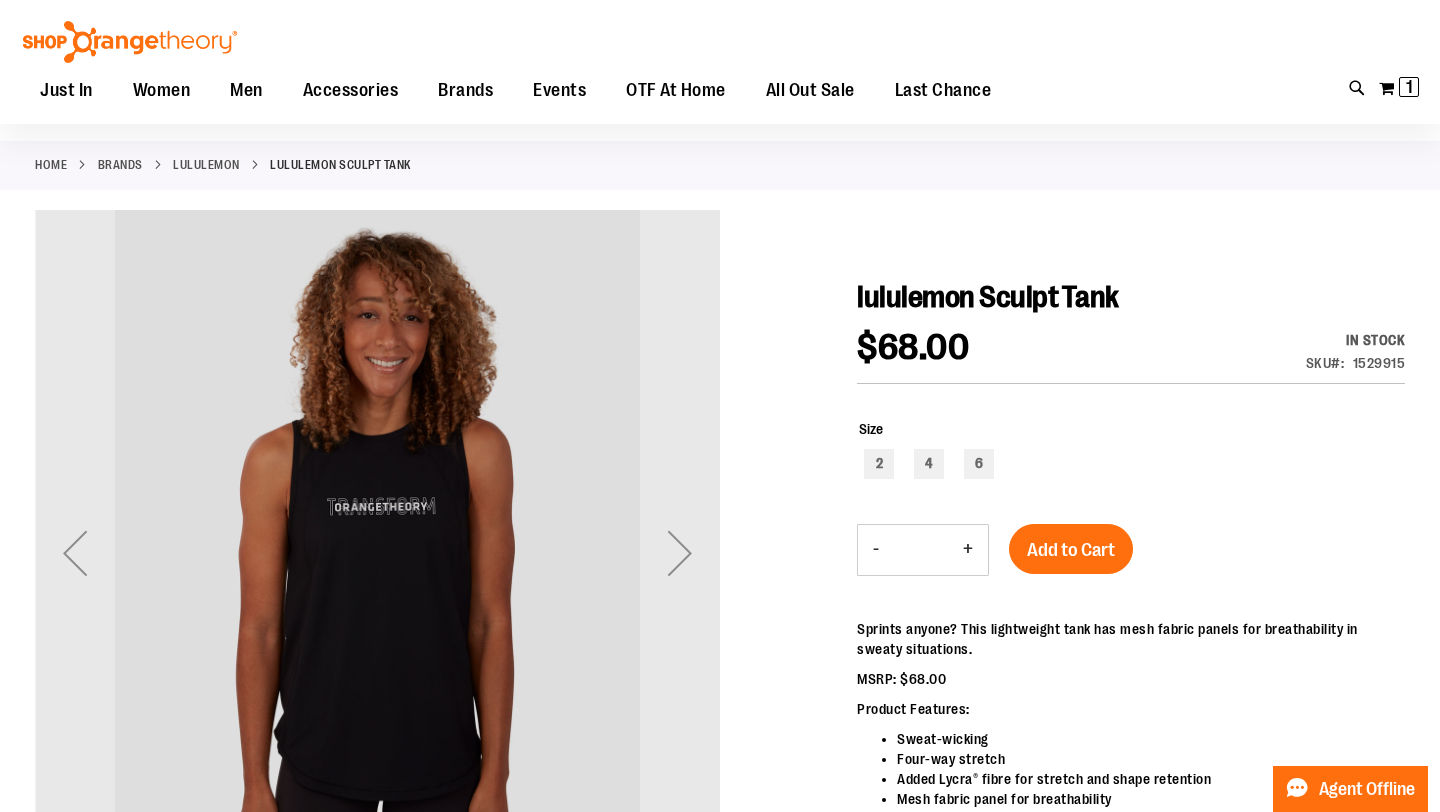 scroll, scrollTop: 70, scrollLeft: 0, axis: vertical 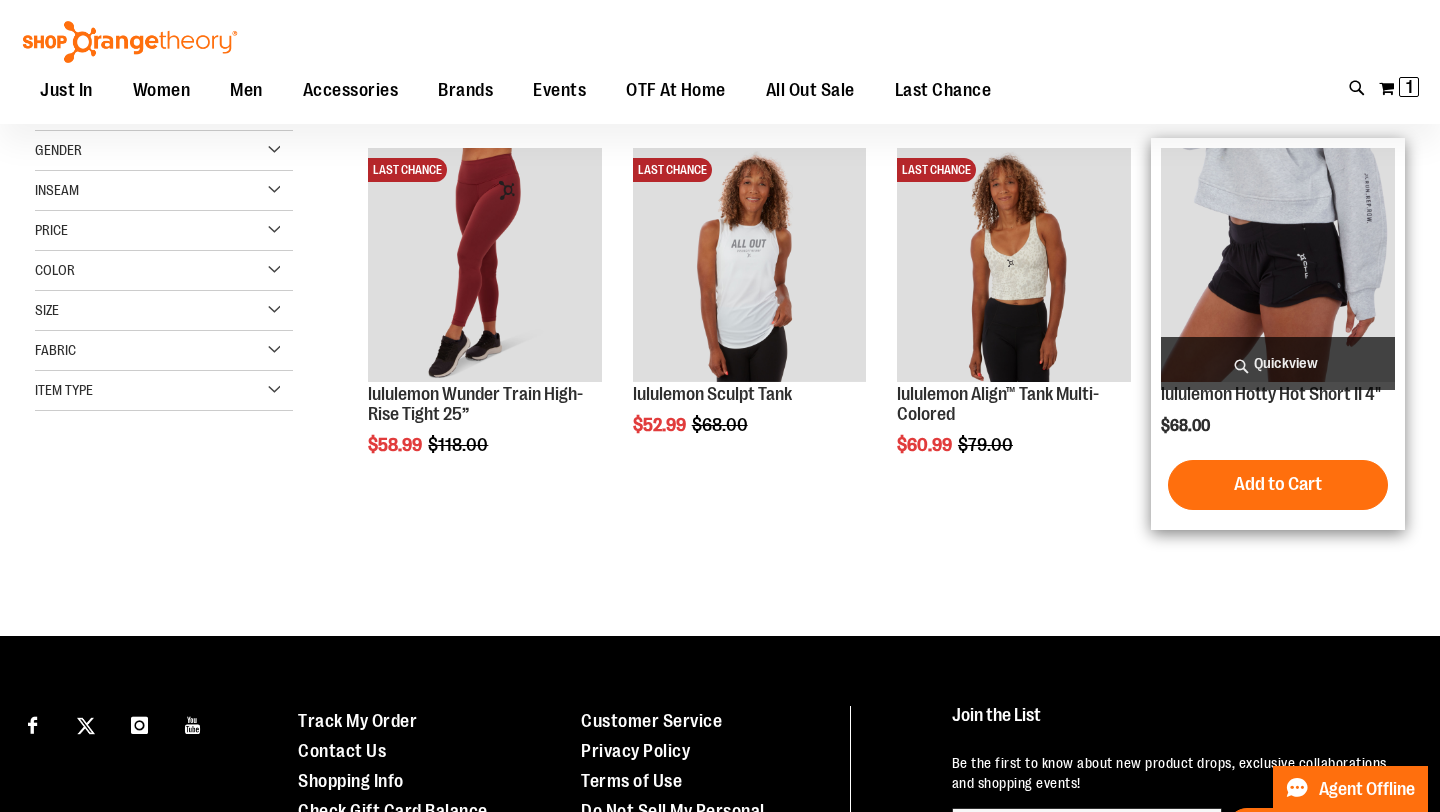 click at bounding box center [1278, 265] 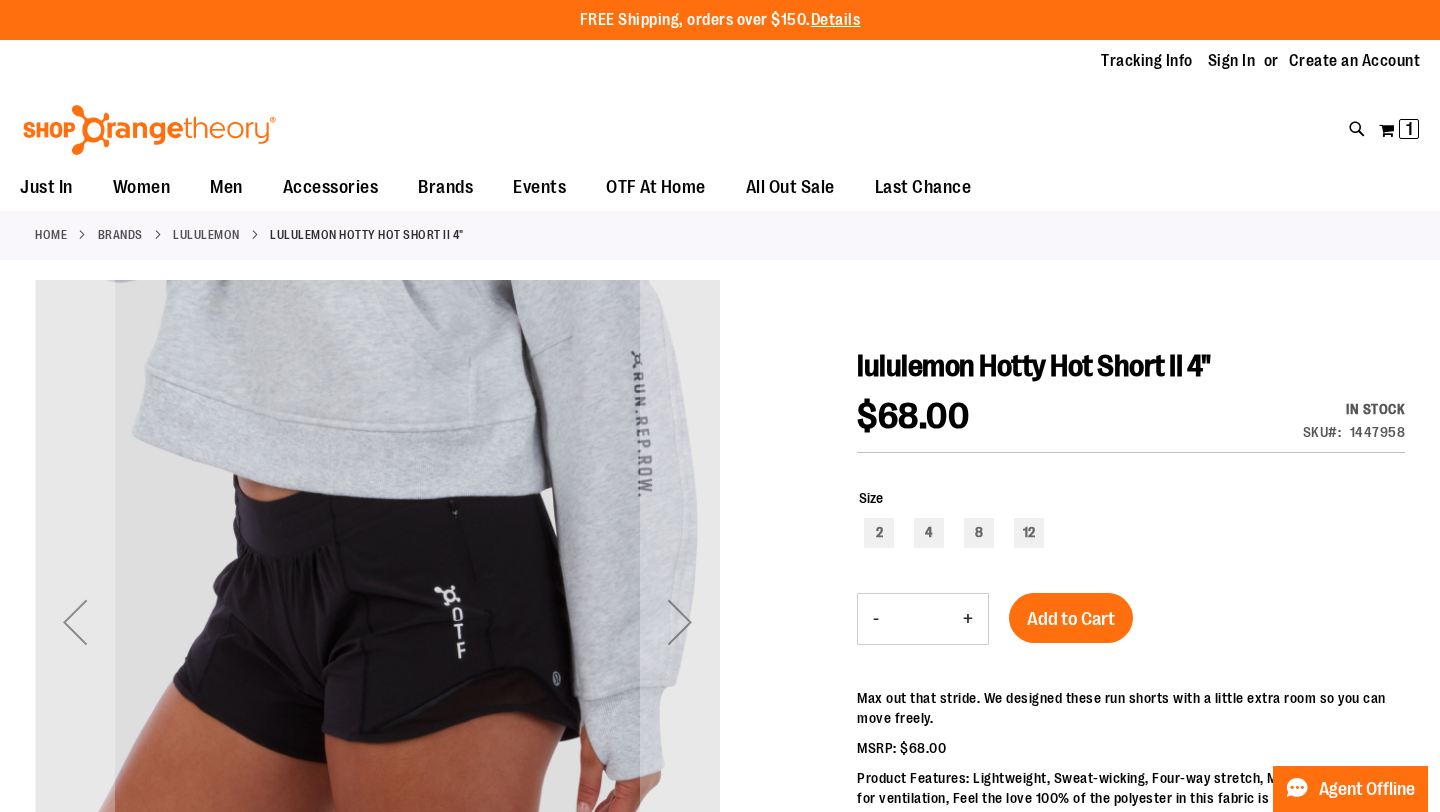 scroll, scrollTop: 3, scrollLeft: 0, axis: vertical 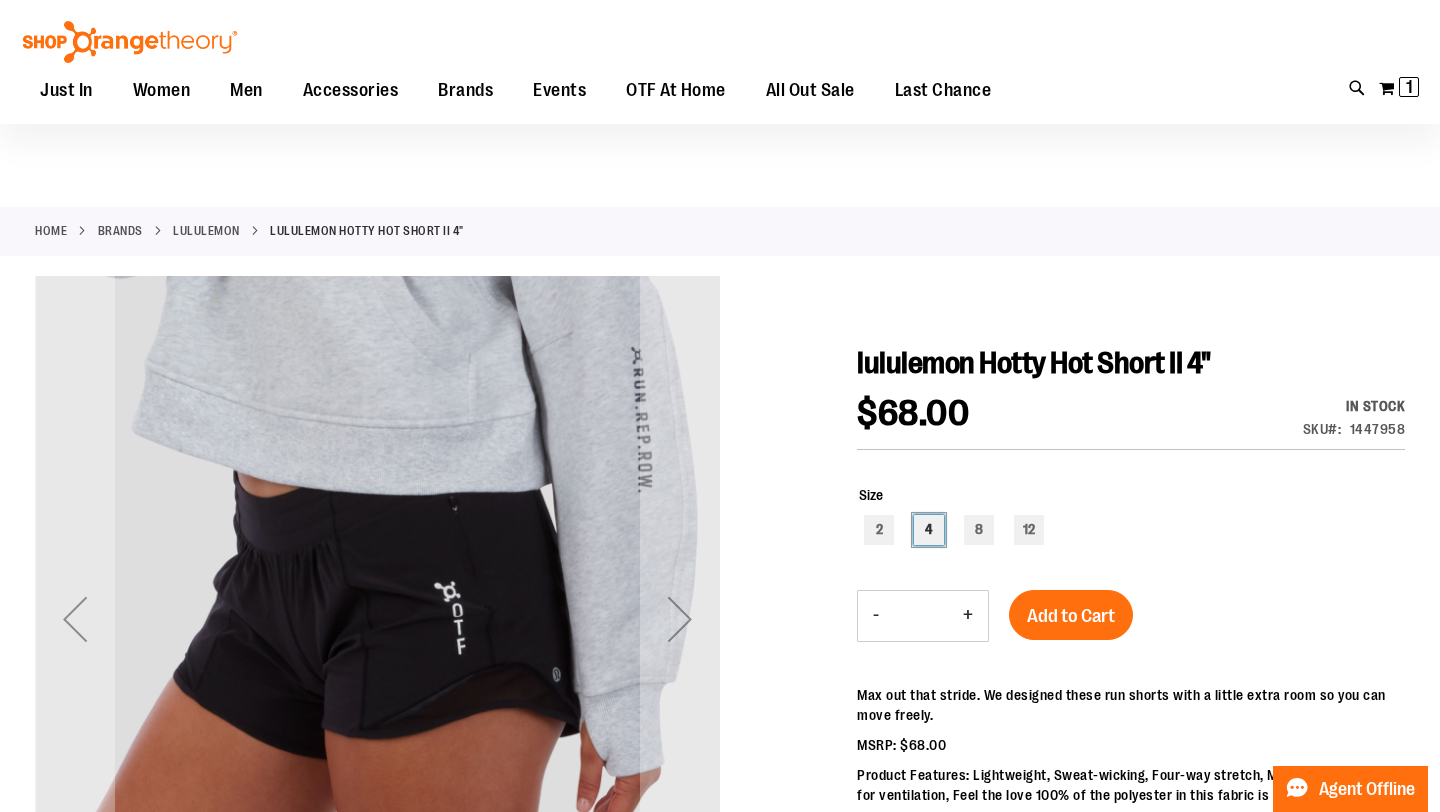 click on "4" at bounding box center (929, 530) 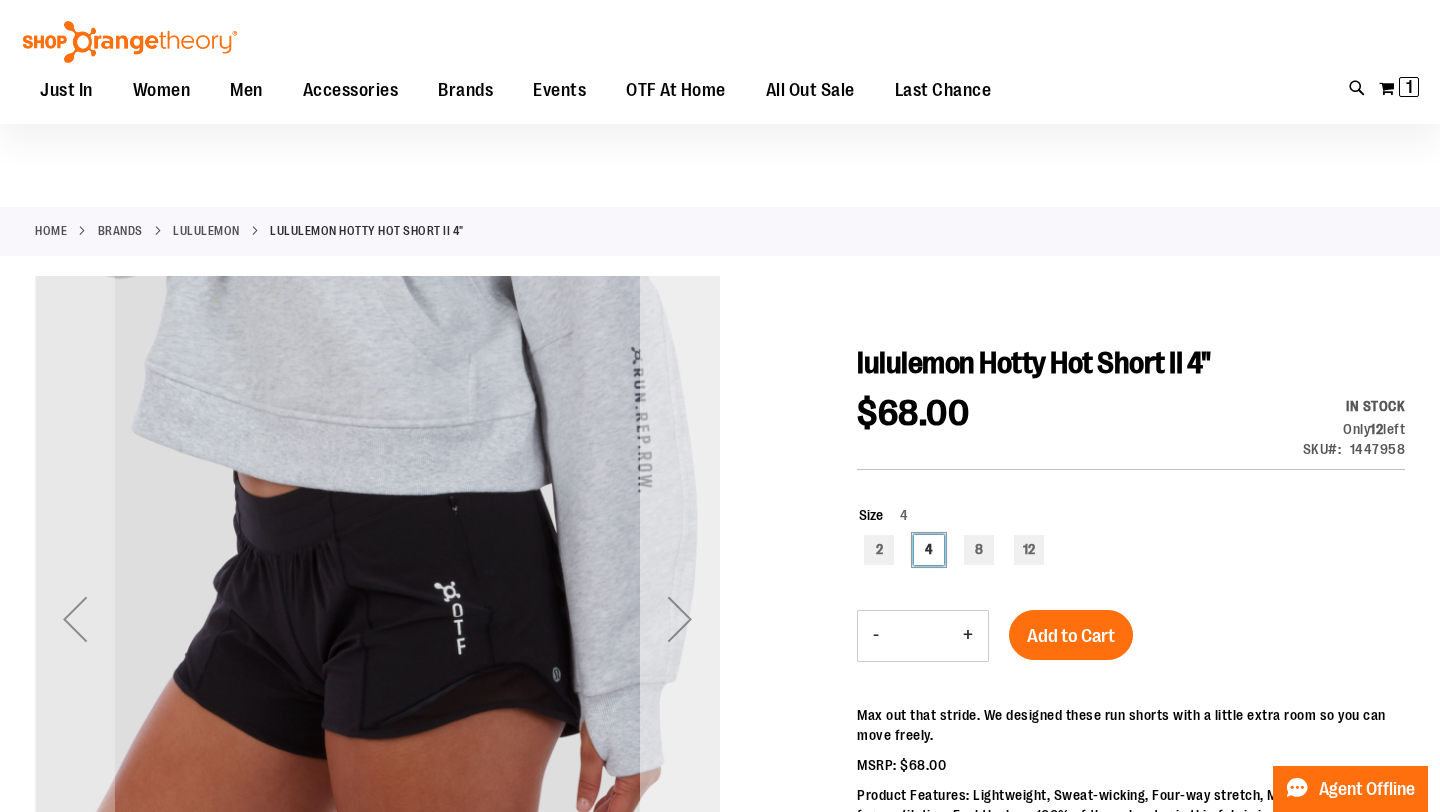 click at bounding box center (680, 619) 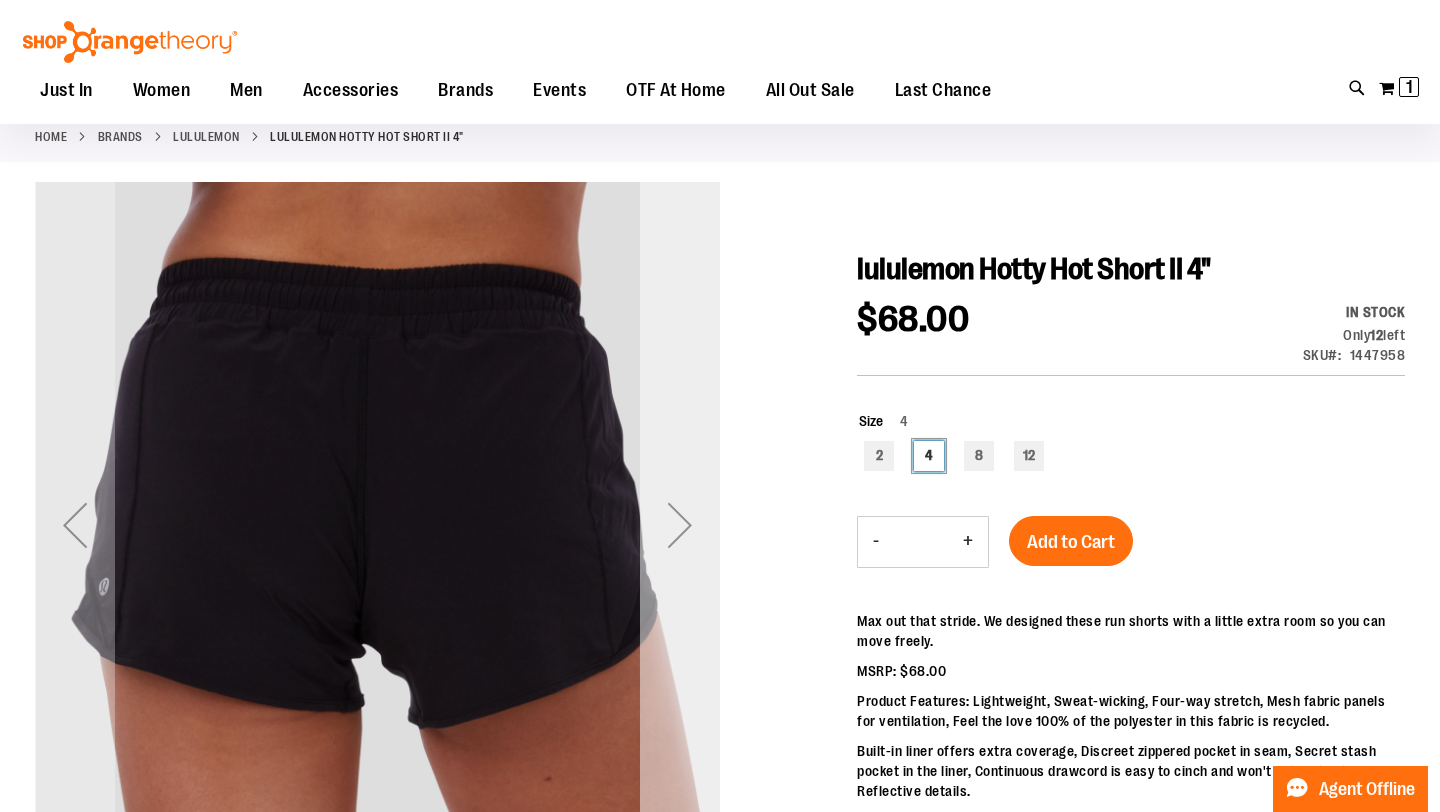 scroll, scrollTop: 102, scrollLeft: 0, axis: vertical 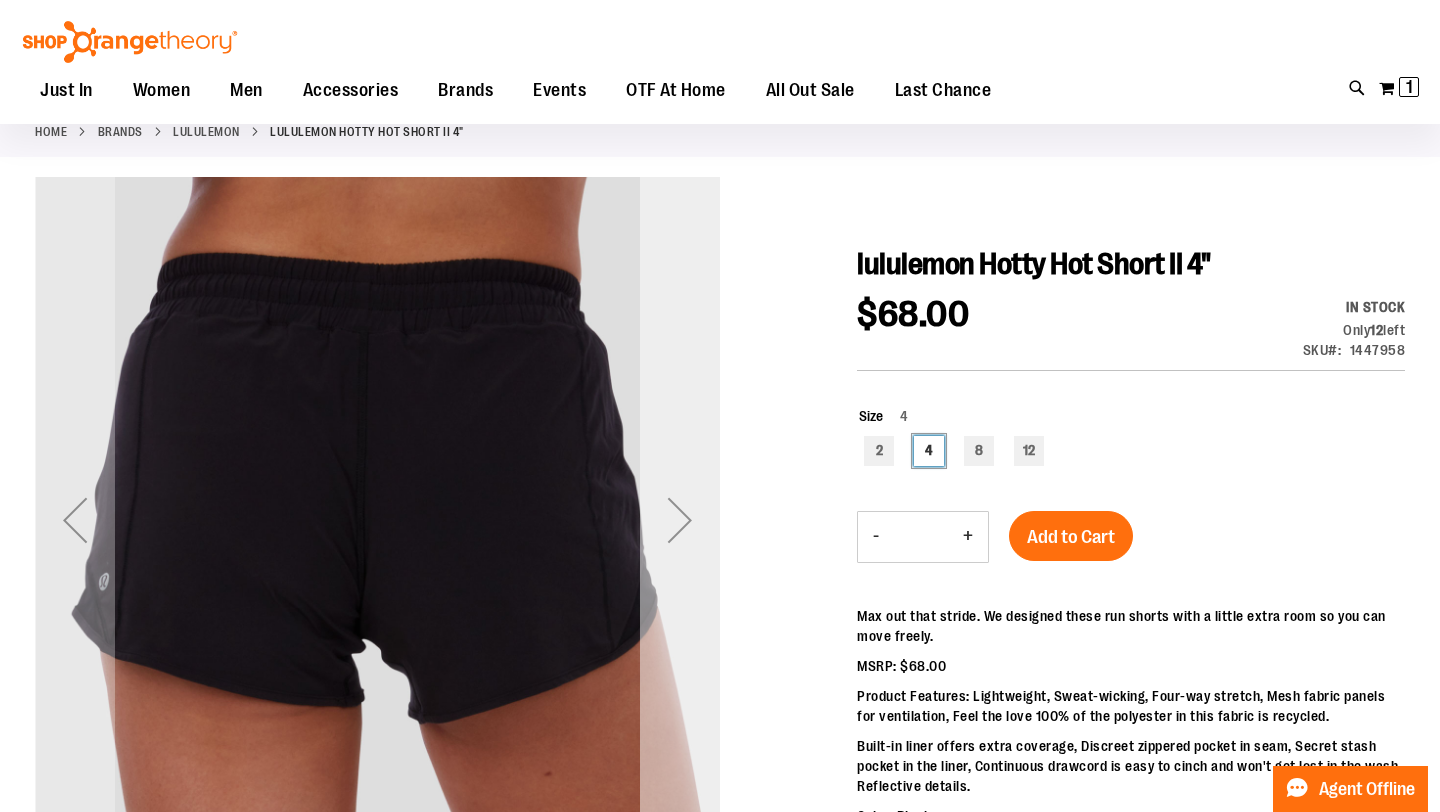 click at bounding box center [680, 520] 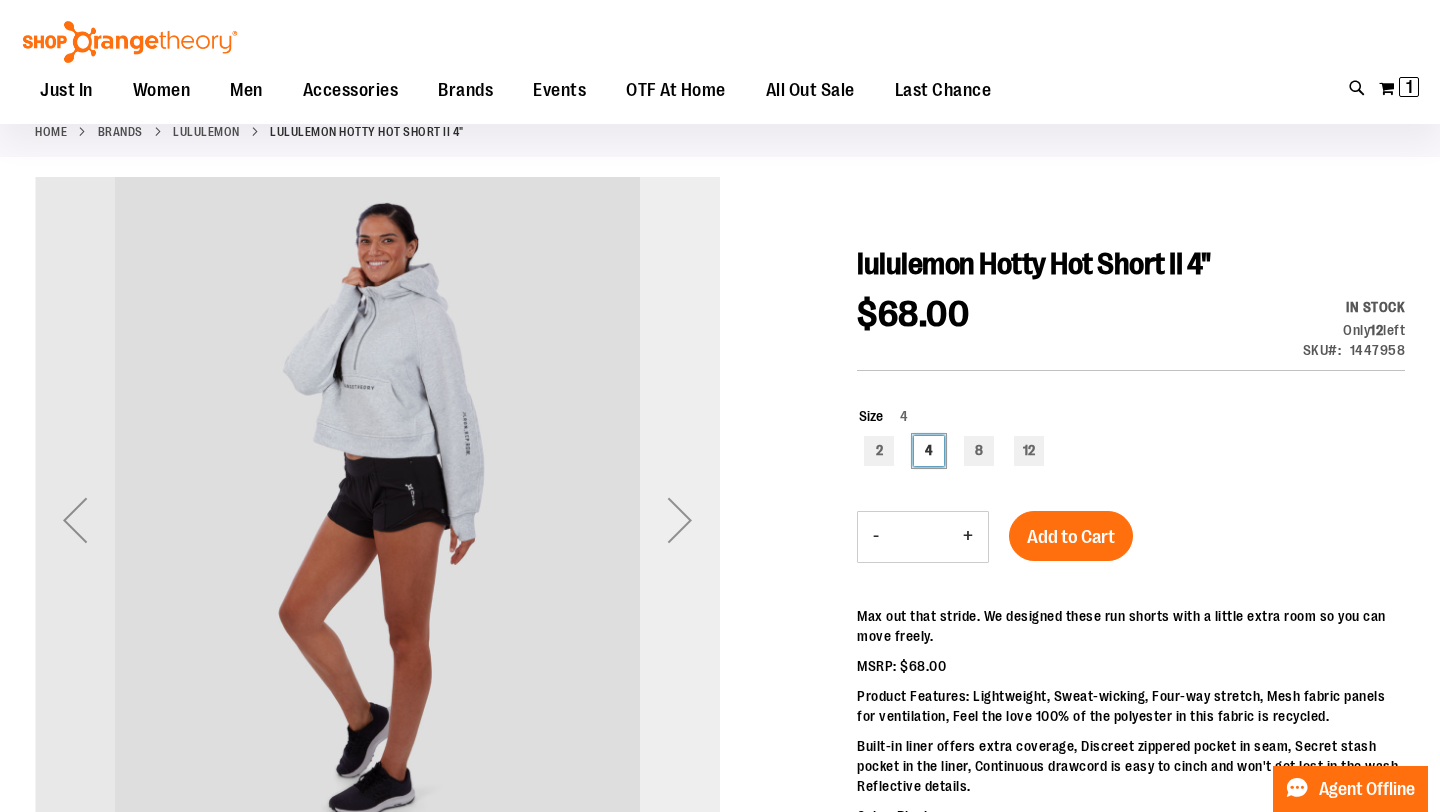click at bounding box center [680, 520] 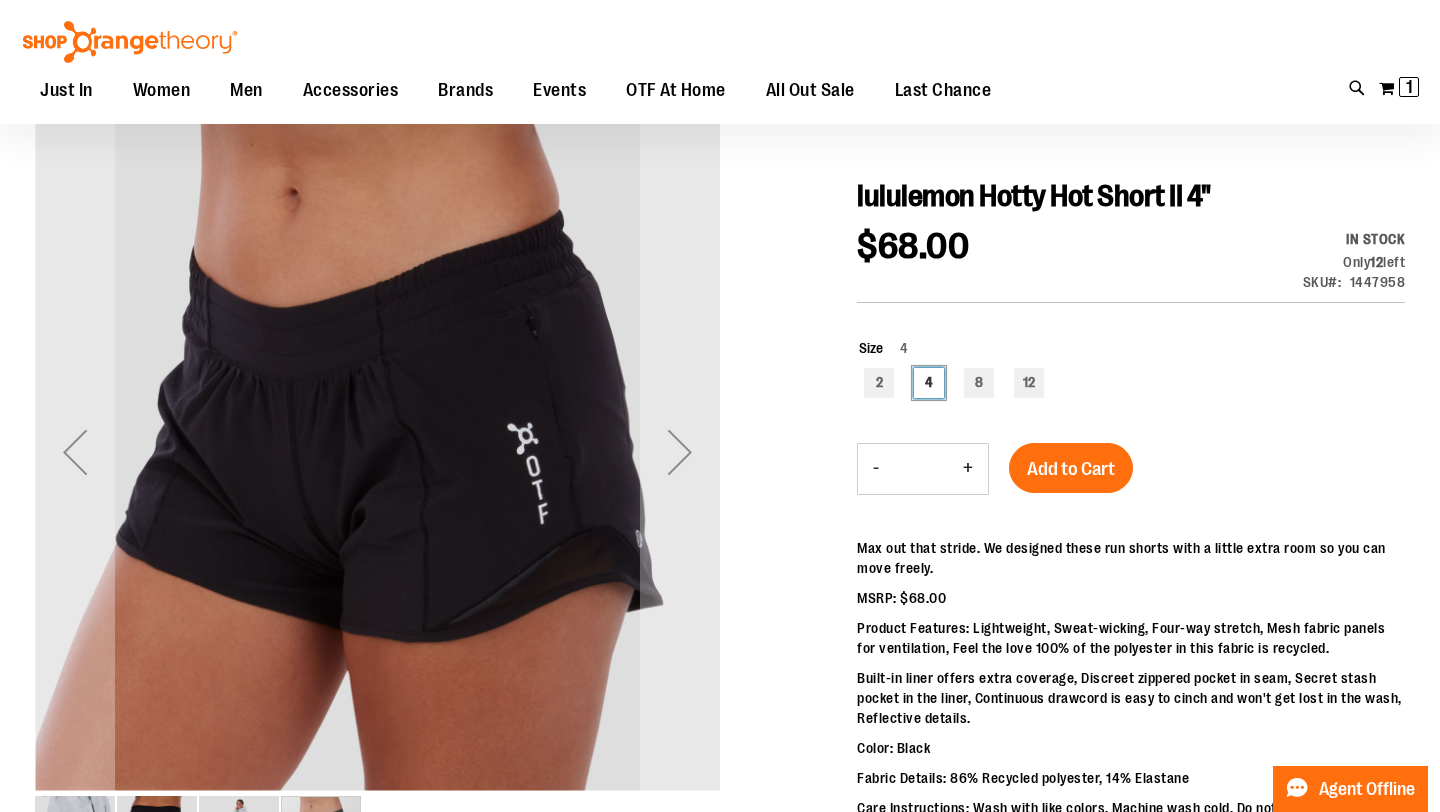 scroll, scrollTop: 167, scrollLeft: 0, axis: vertical 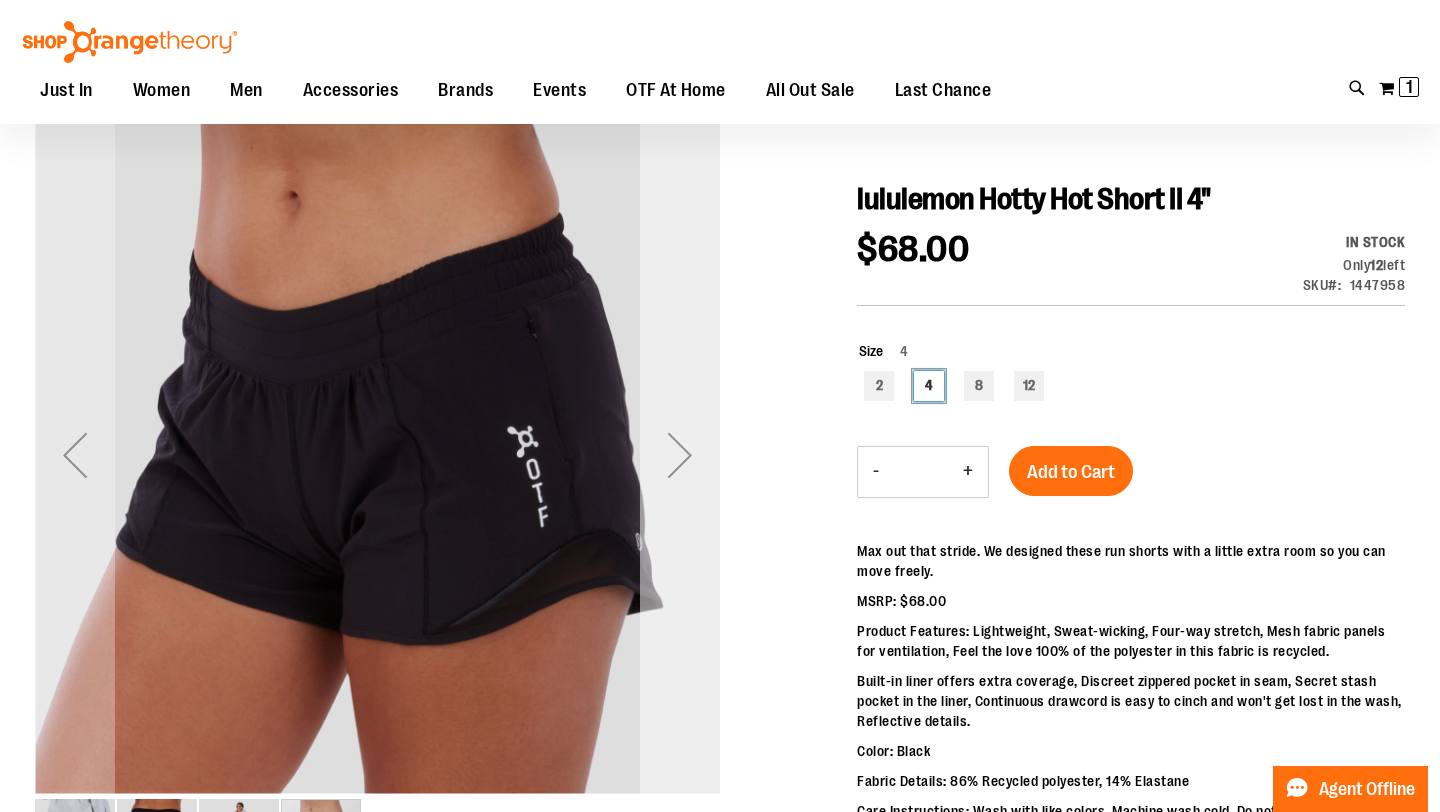 click at bounding box center [680, 455] 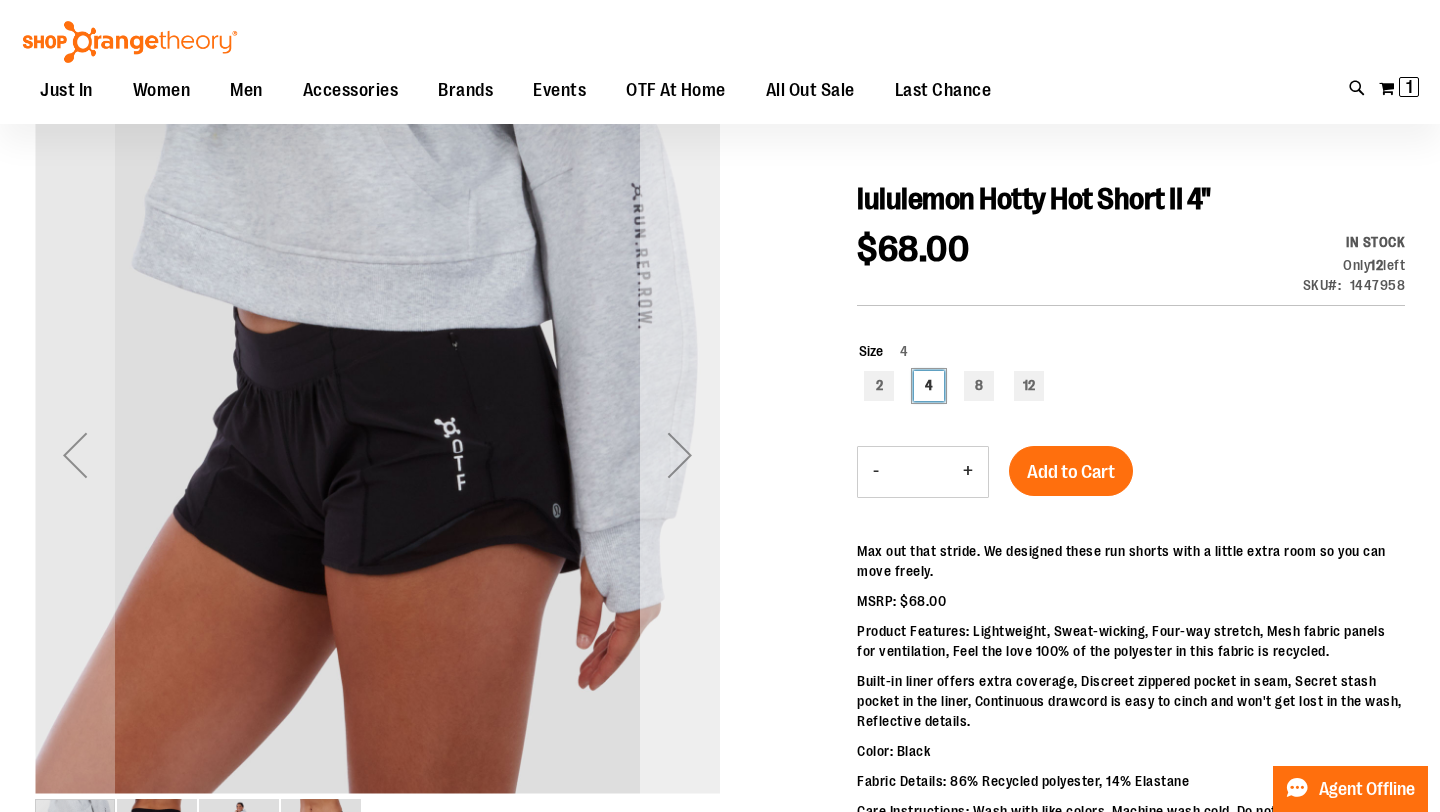 click at bounding box center (680, 455) 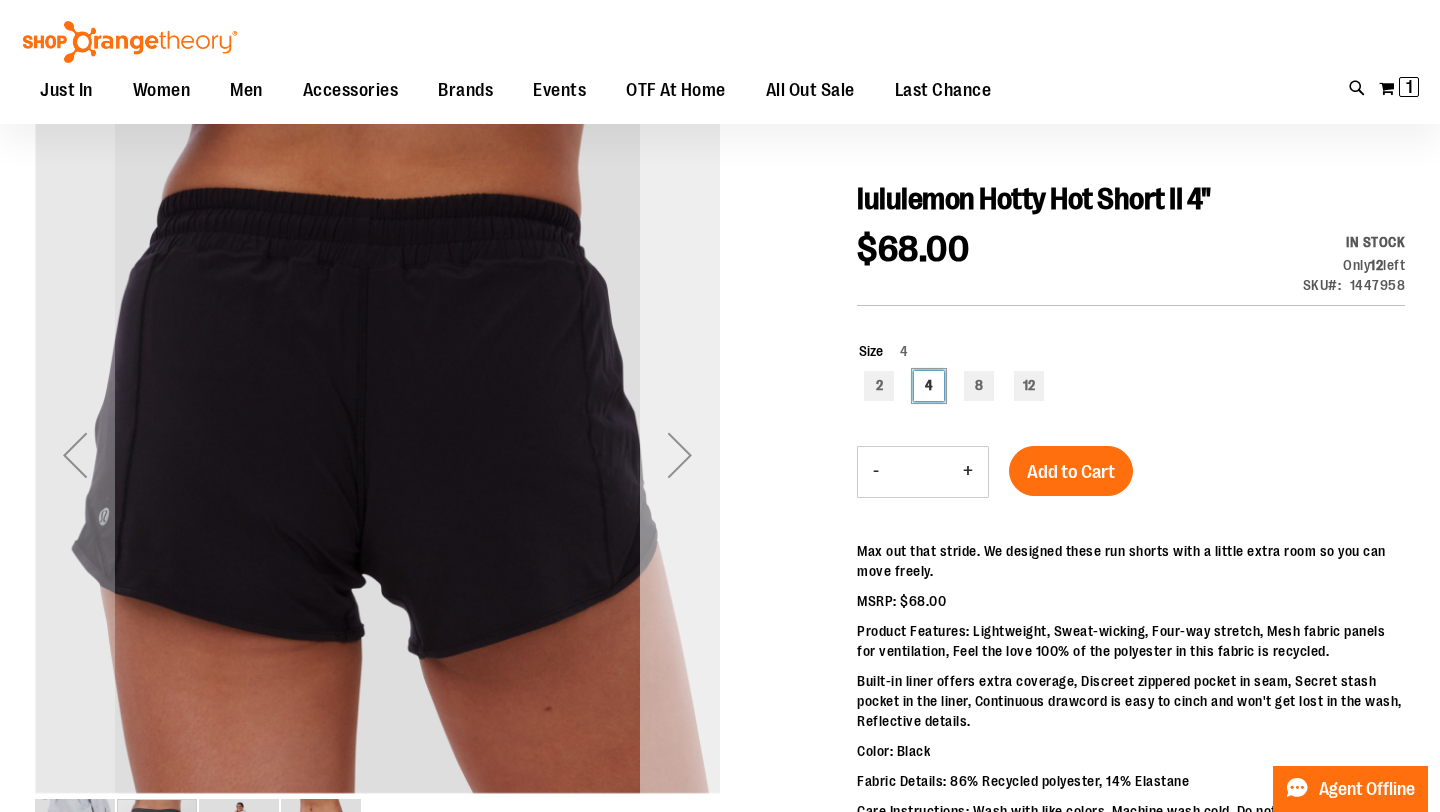 click at bounding box center (680, 455) 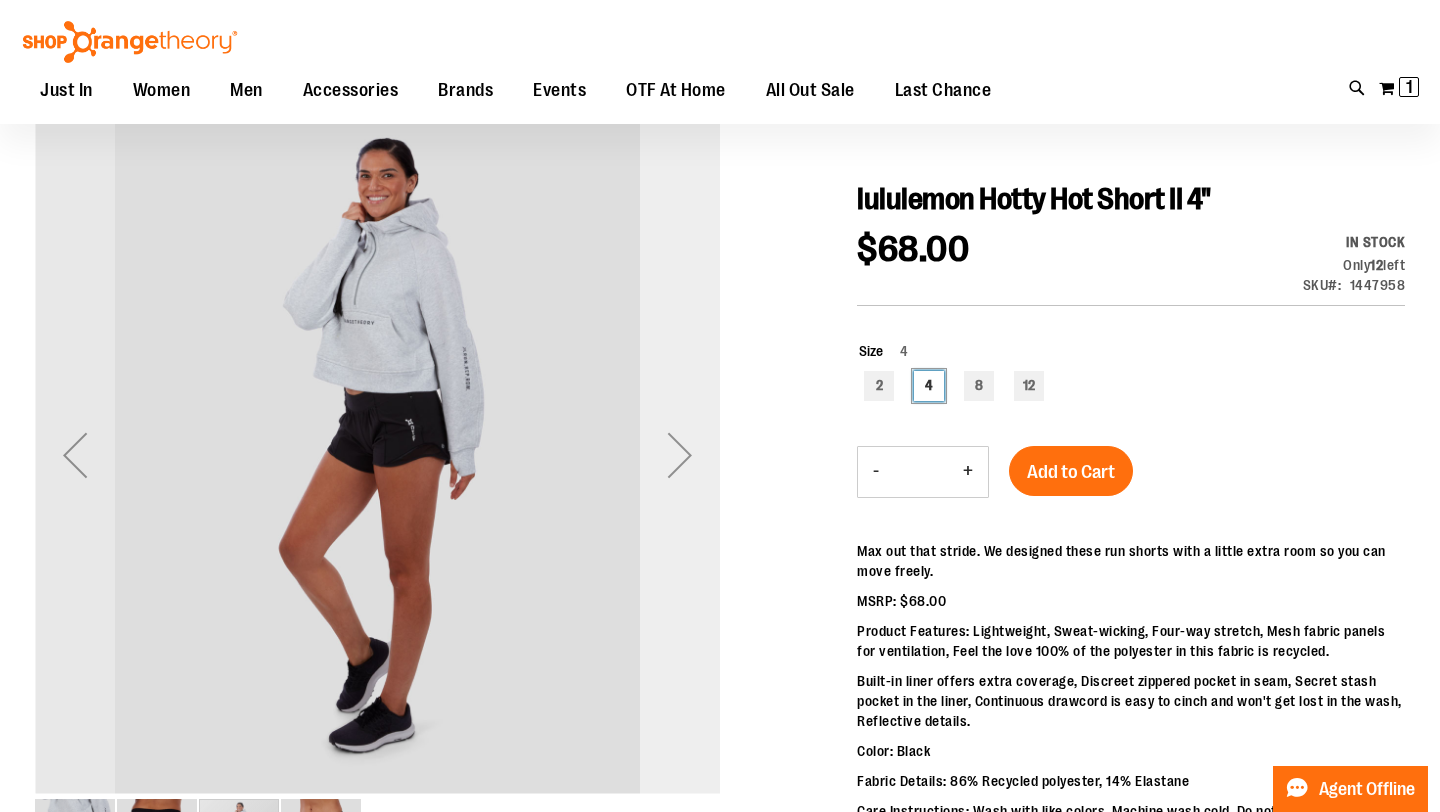 click at bounding box center [680, 455] 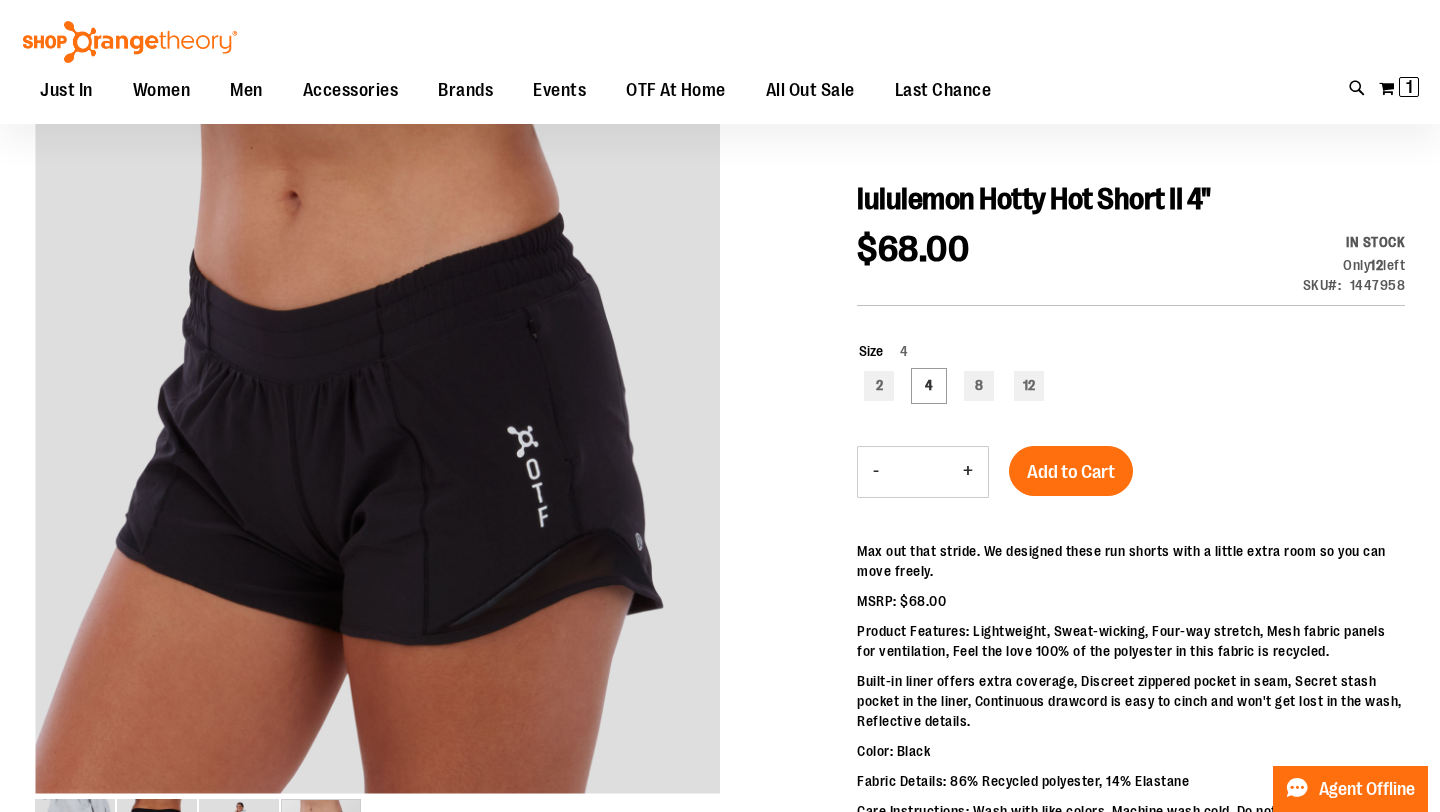 click on "Add to Cart" at bounding box center [1071, 472] 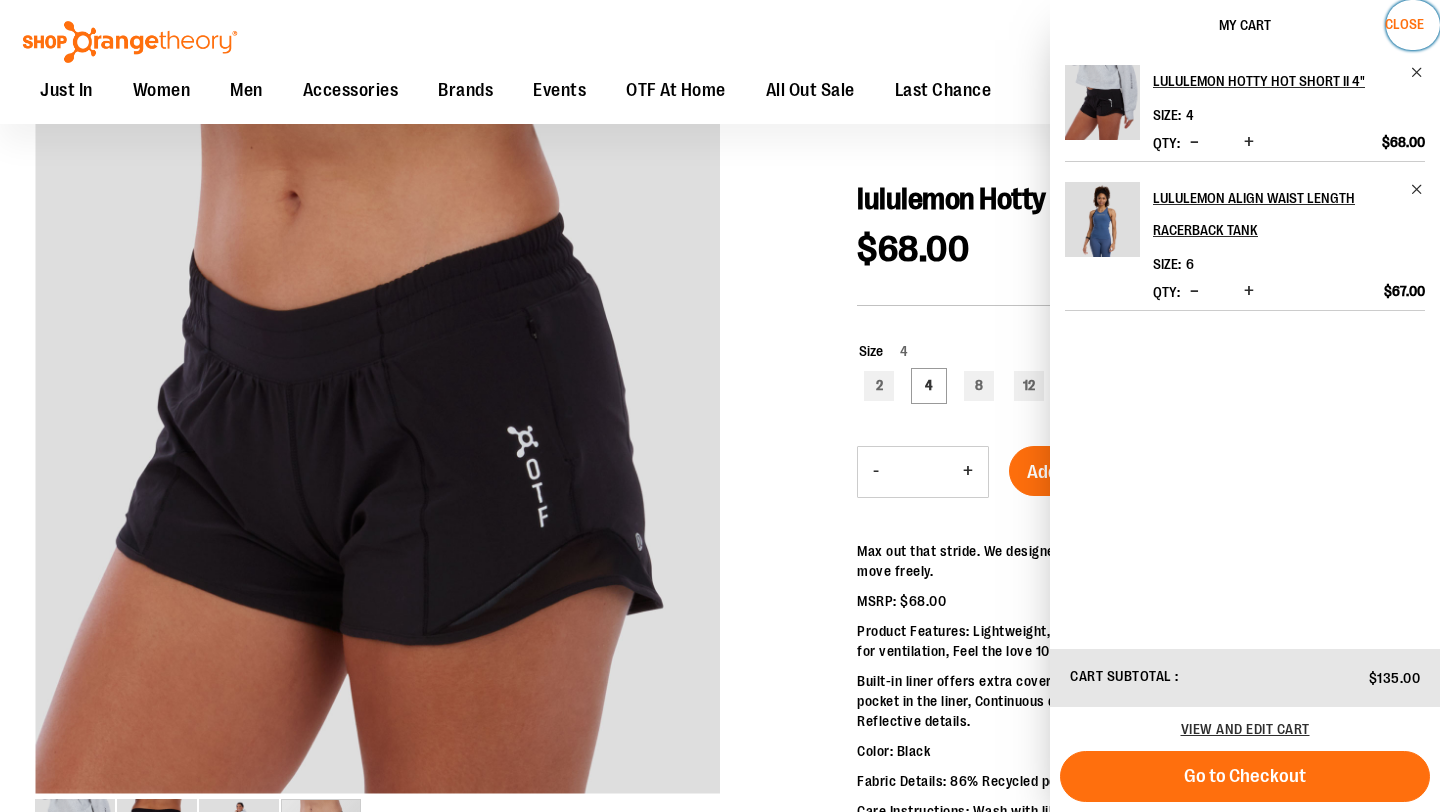 click on "Close" at bounding box center [1404, 24] 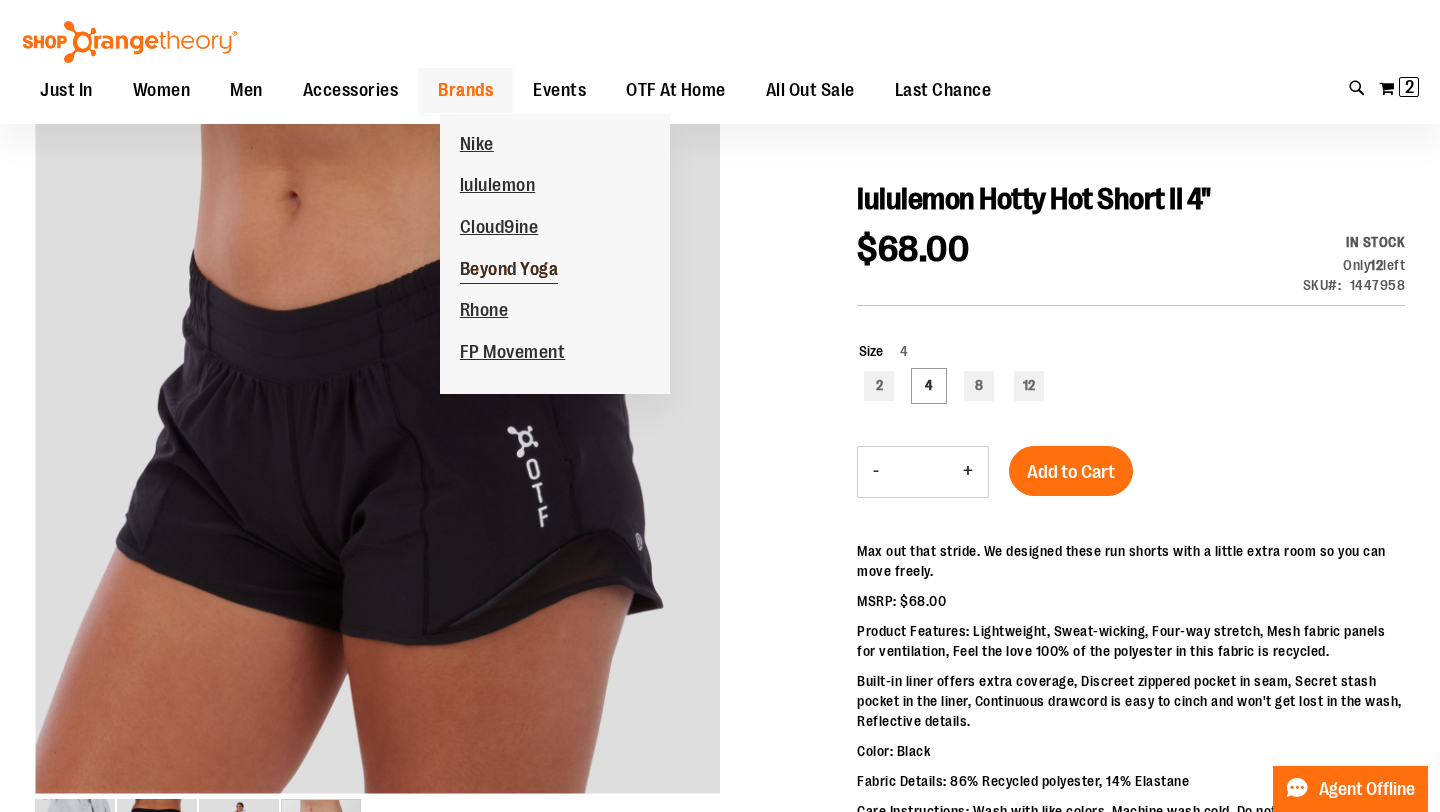 click on "Beyond Yoga" at bounding box center [509, 271] 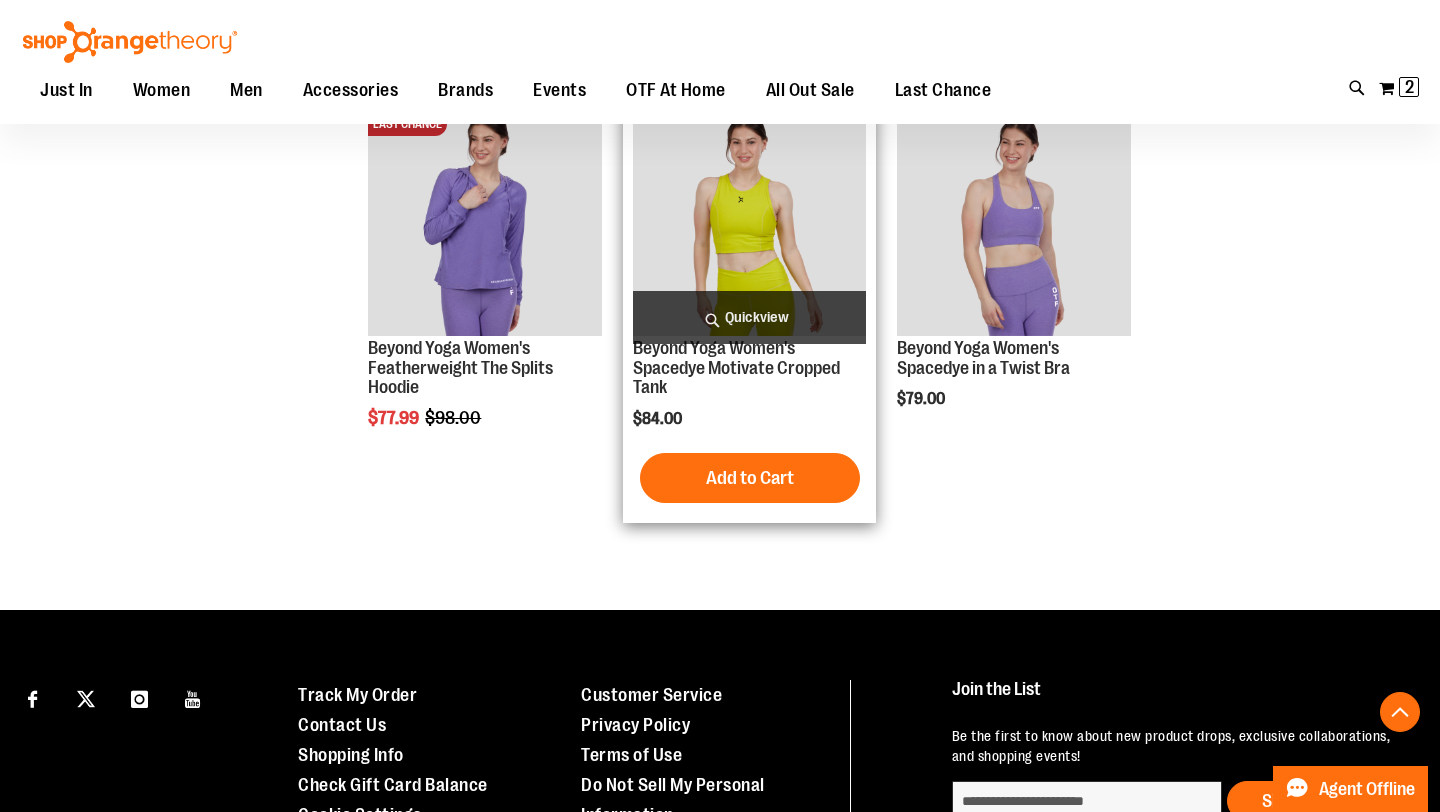 scroll, scrollTop: 674, scrollLeft: 0, axis: vertical 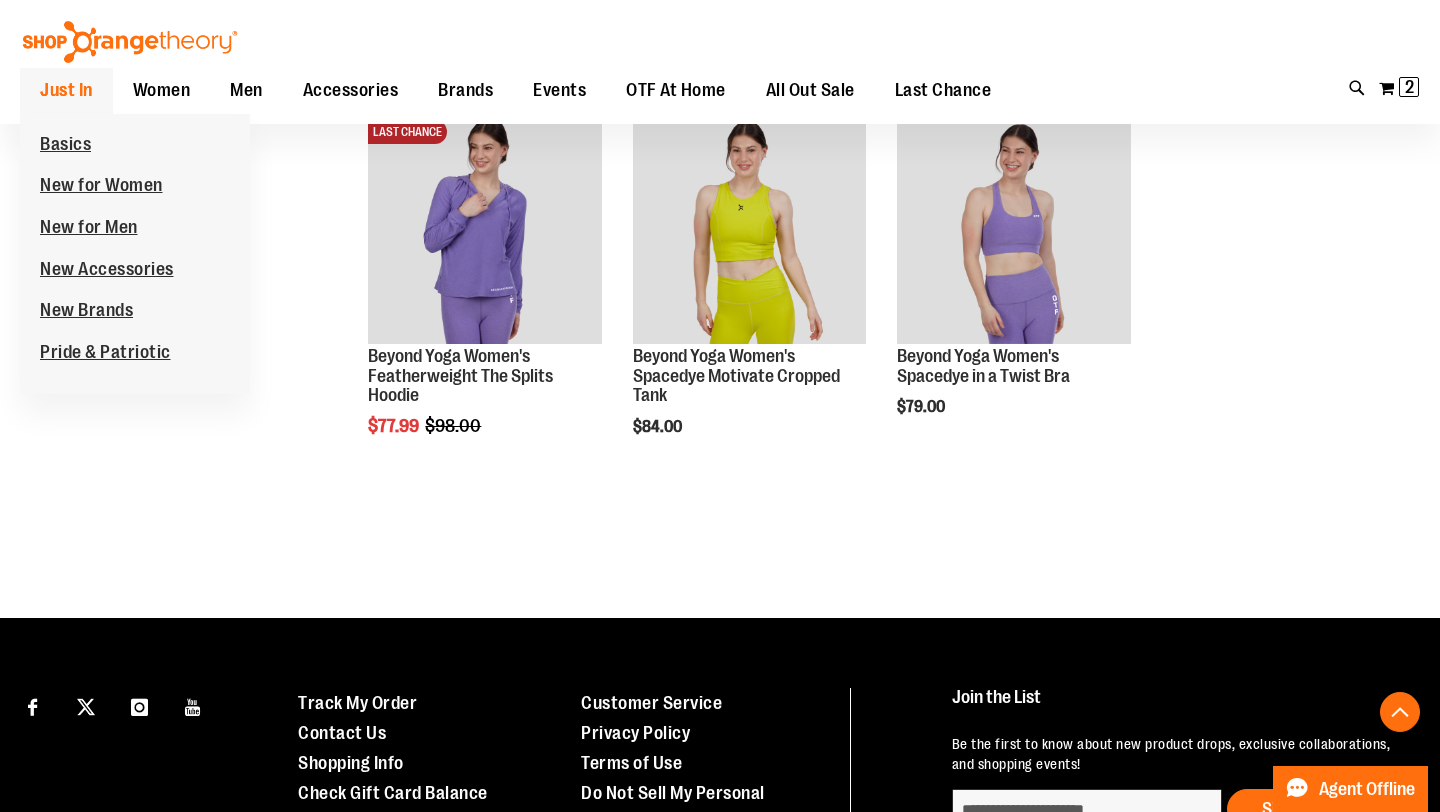 click on "Just In" at bounding box center (66, 90) 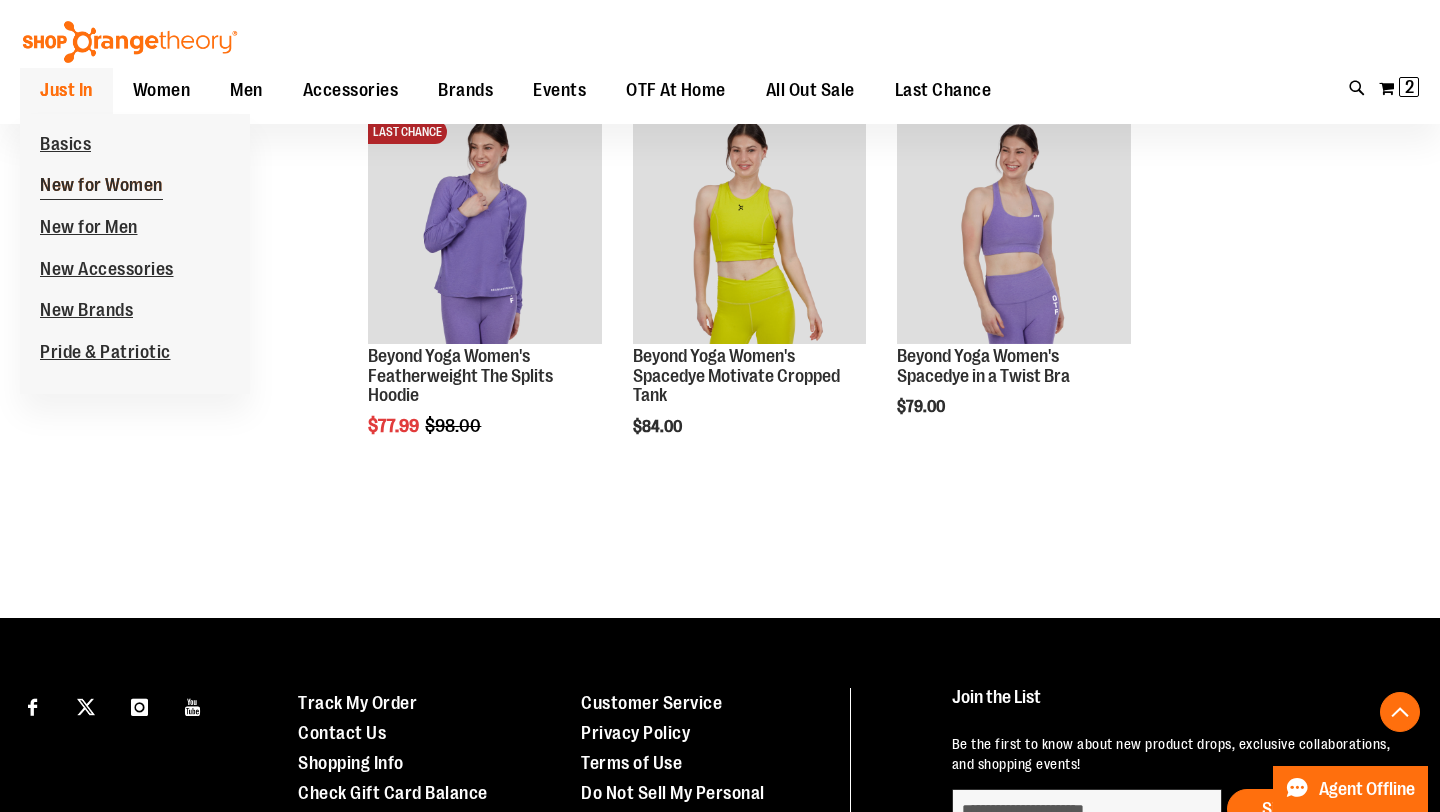 click on "New for Women" at bounding box center (101, 187) 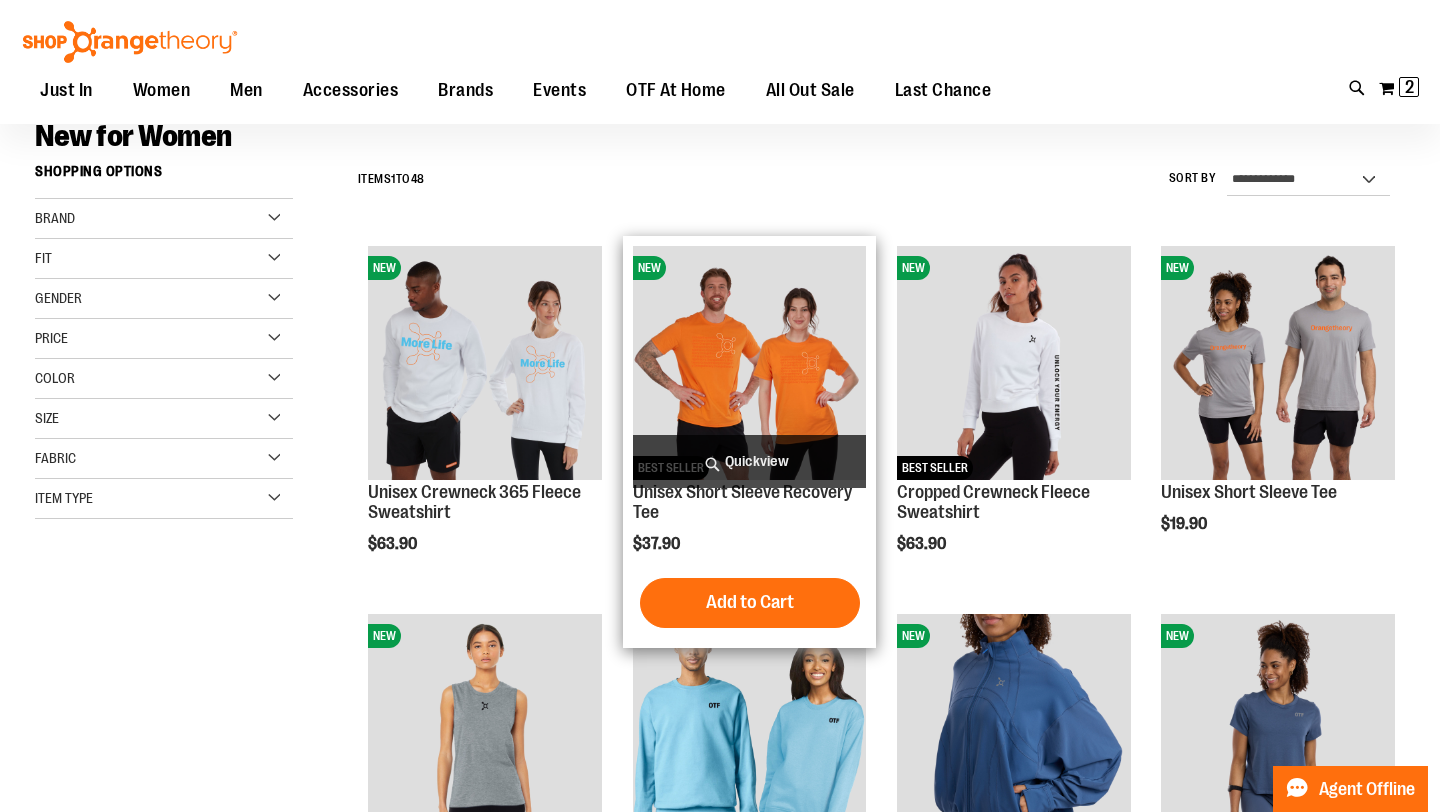 scroll, scrollTop: 173, scrollLeft: 0, axis: vertical 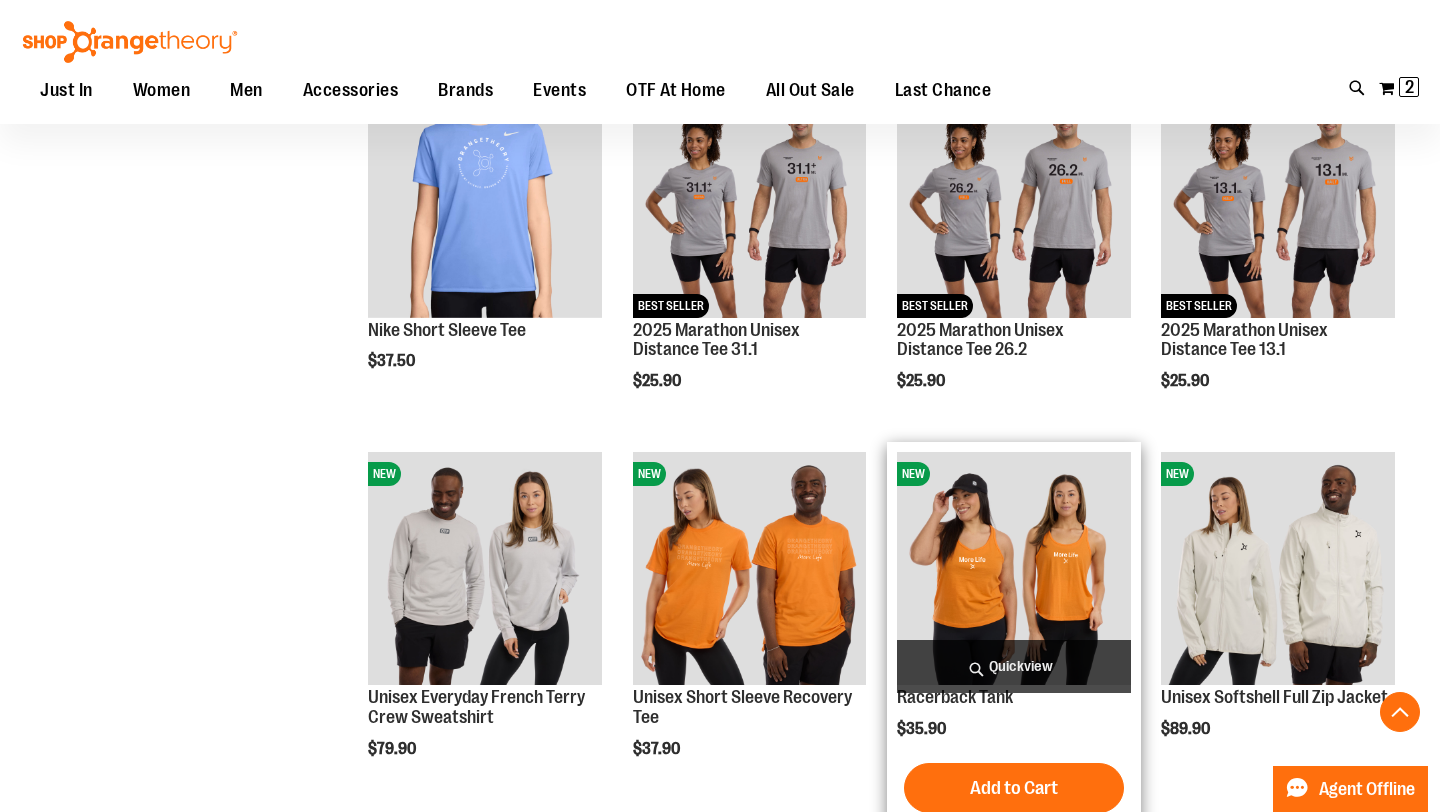 click on "Quickview" at bounding box center [1014, 666] 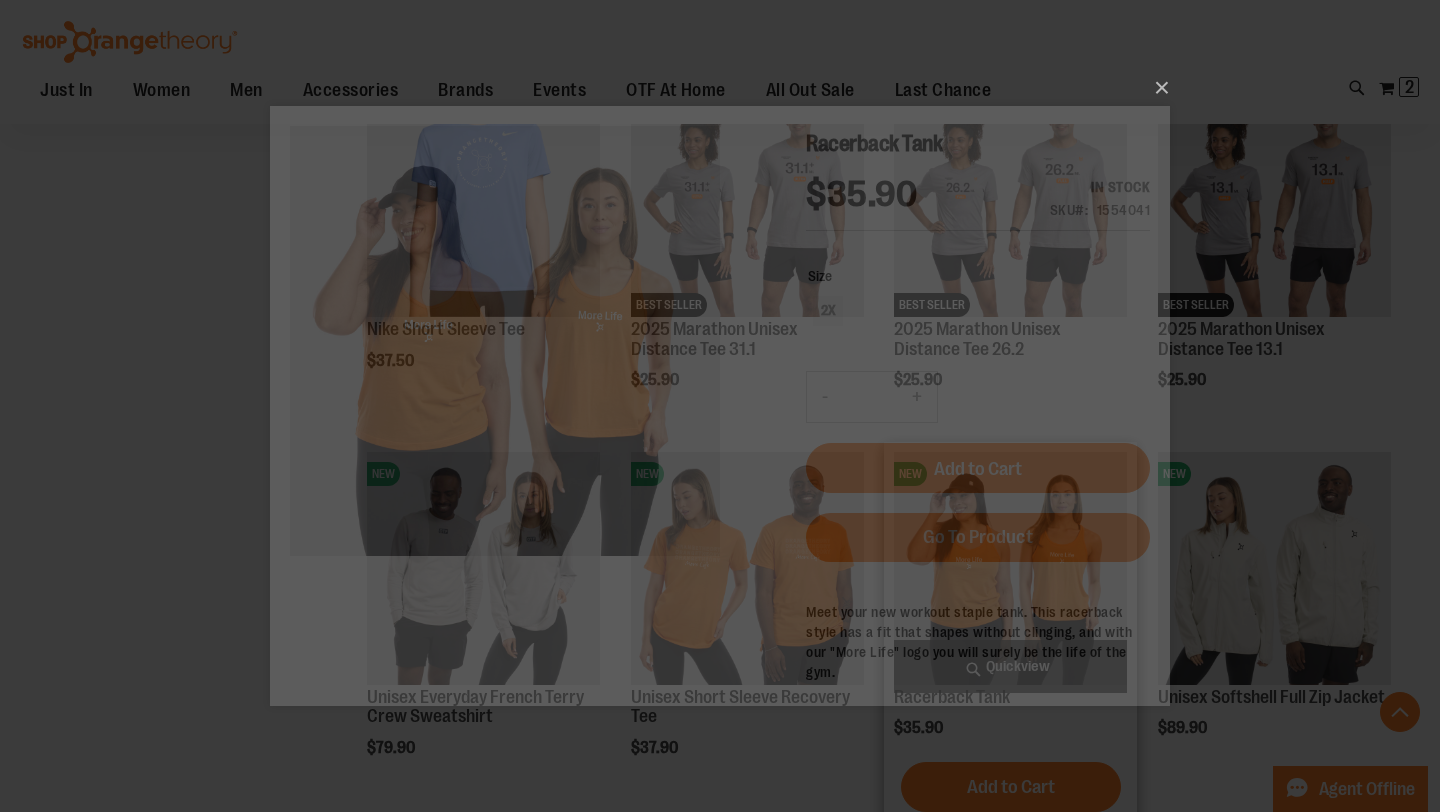 scroll, scrollTop: 0, scrollLeft: 0, axis: both 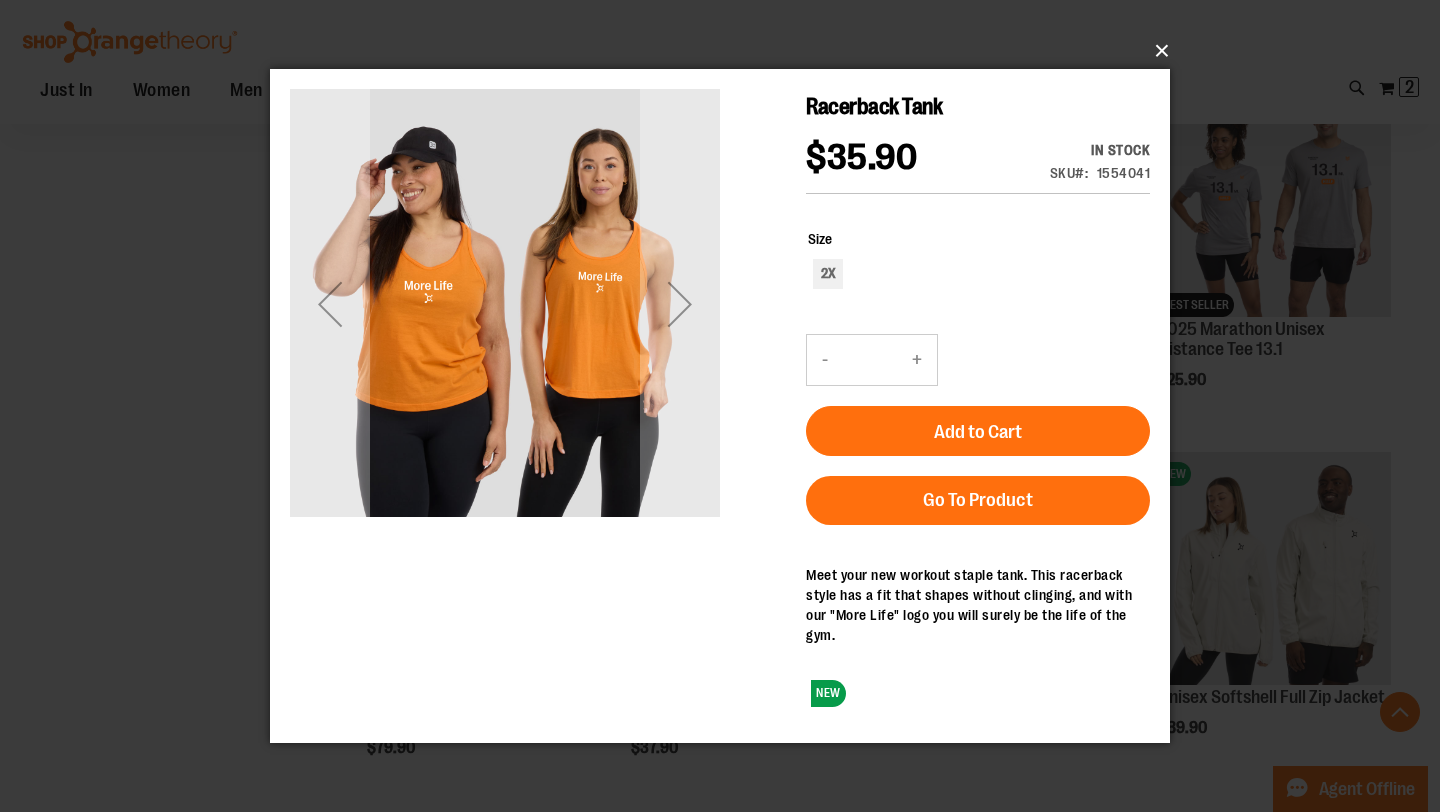 click on "×" at bounding box center [726, 51] 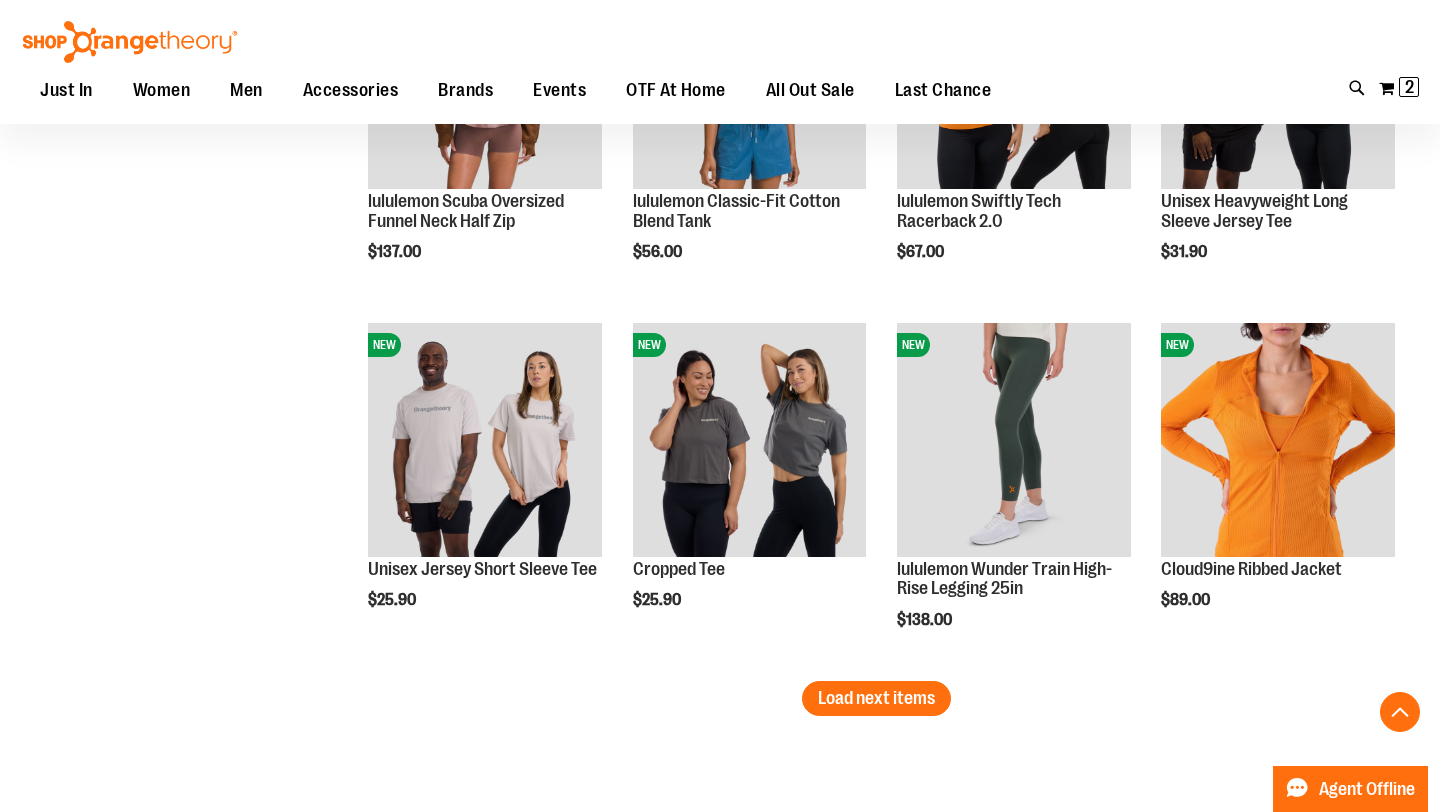 scroll, scrollTop: 3022, scrollLeft: 0, axis: vertical 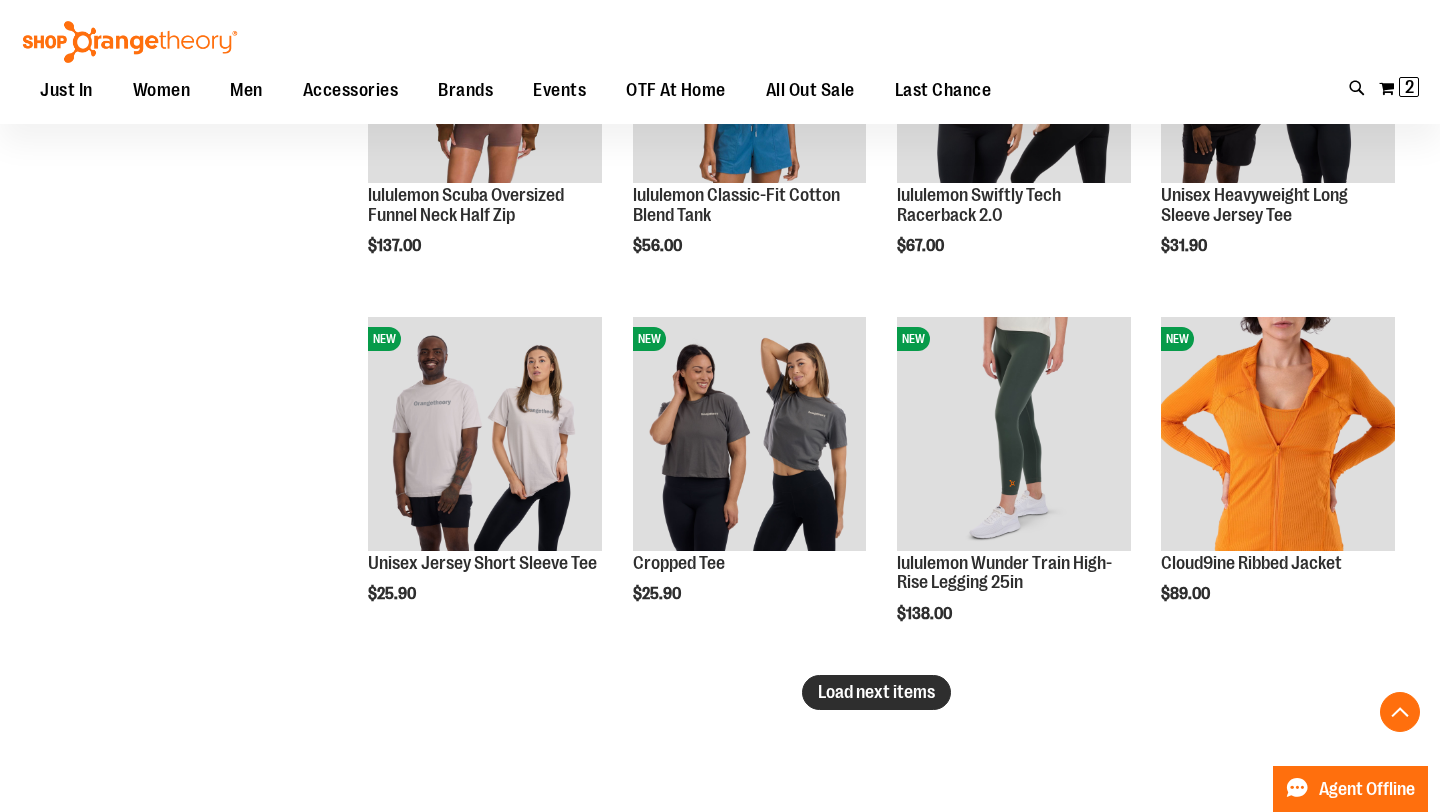 click on "Load next items" at bounding box center [876, 692] 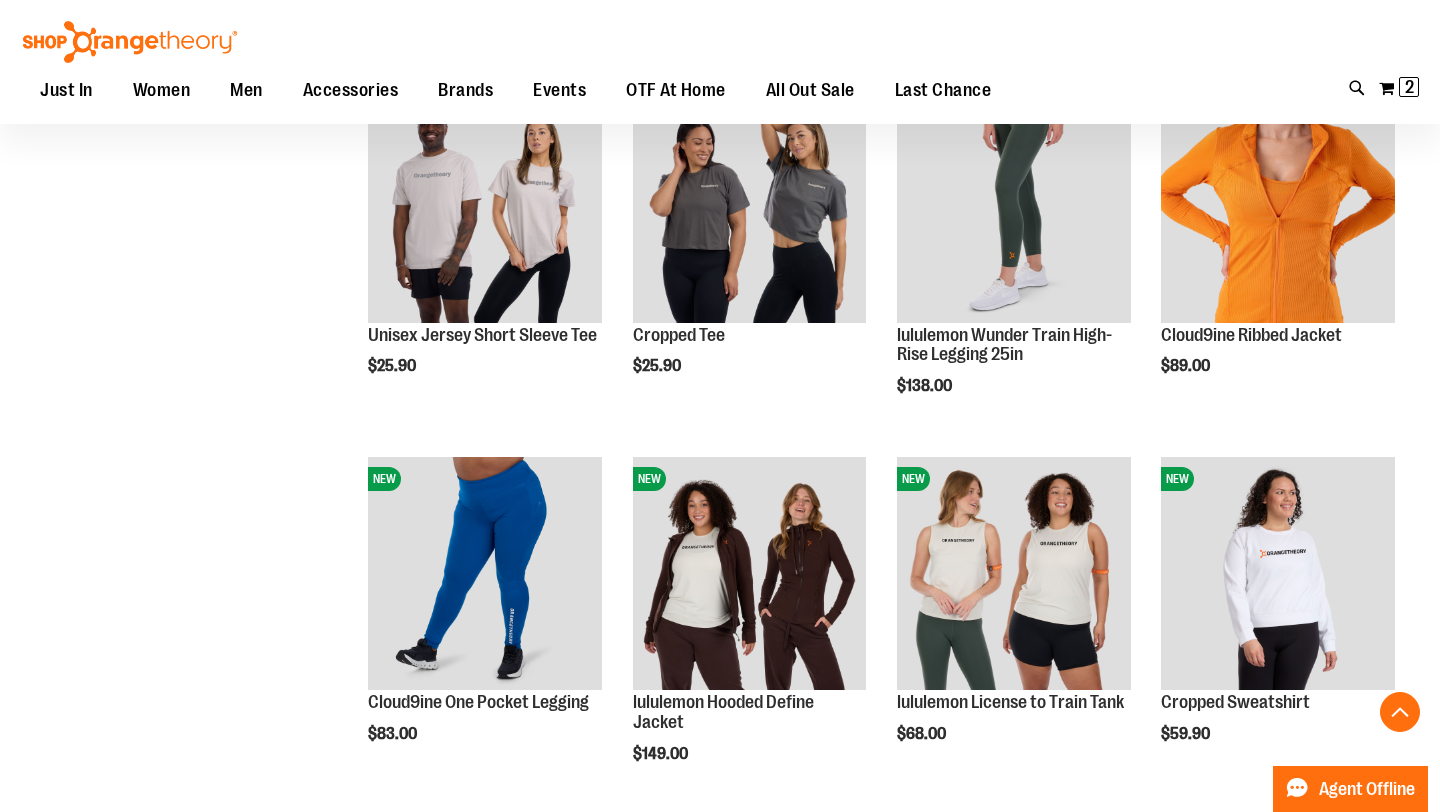 scroll, scrollTop: 3251, scrollLeft: 0, axis: vertical 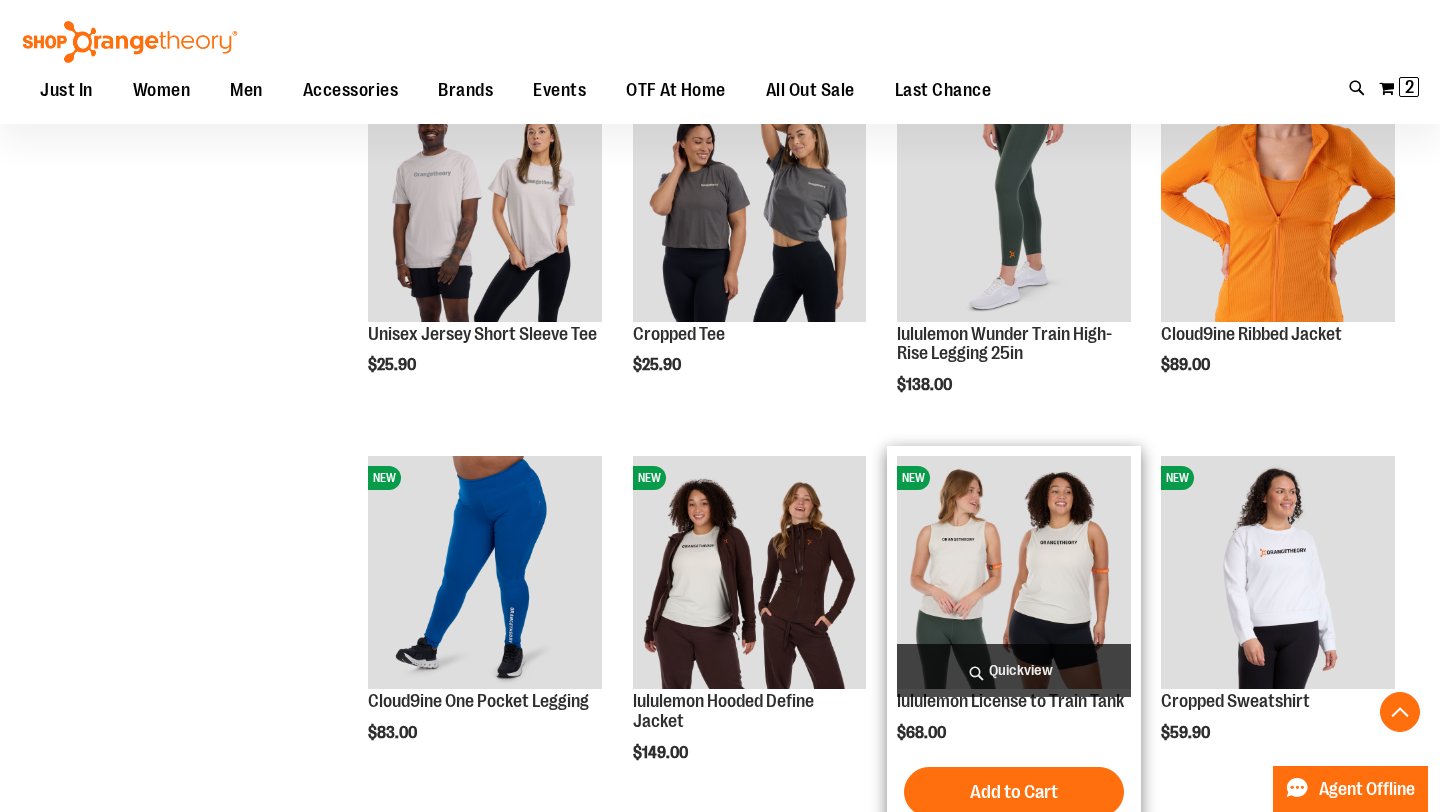 click at bounding box center [1014, 573] 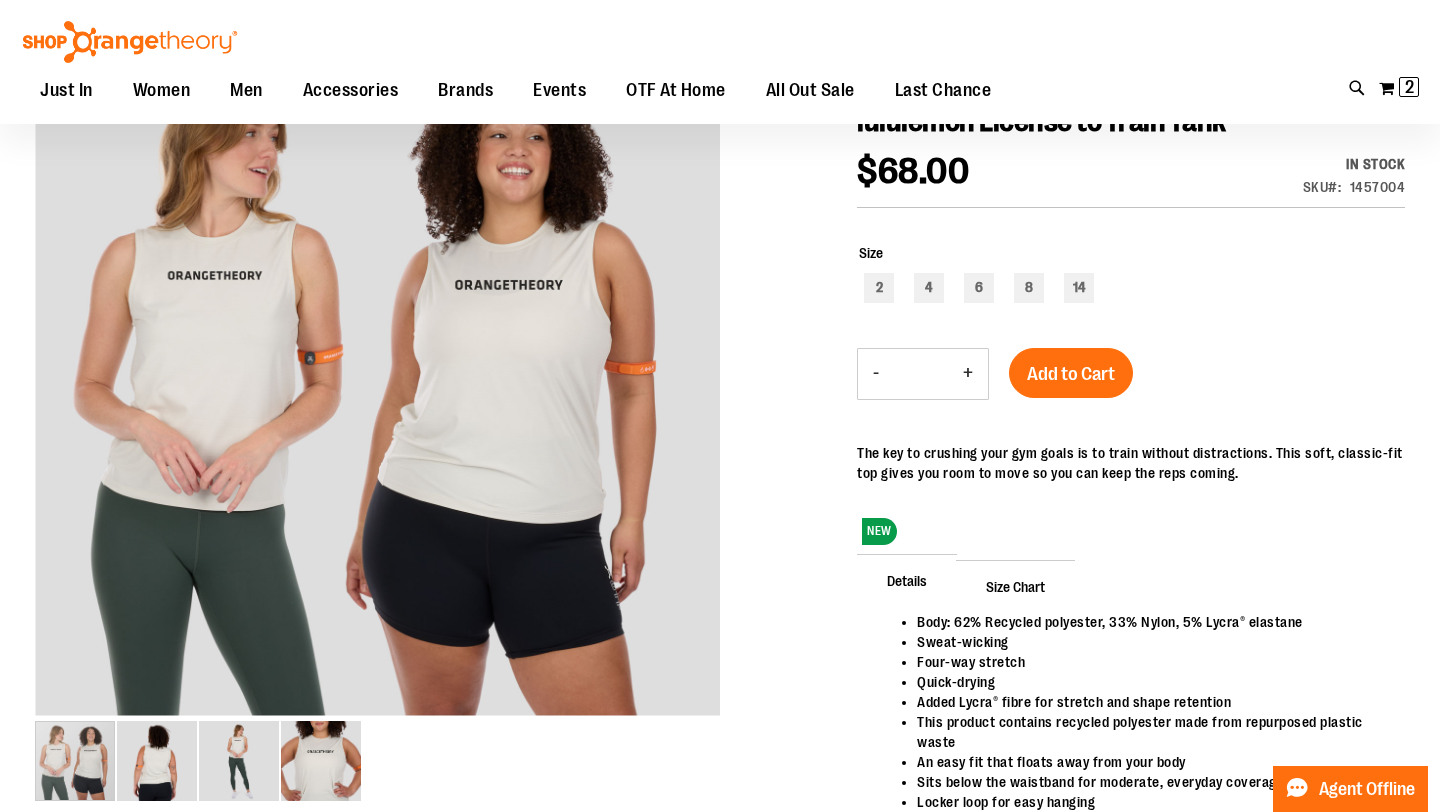 scroll, scrollTop: 243, scrollLeft: 0, axis: vertical 